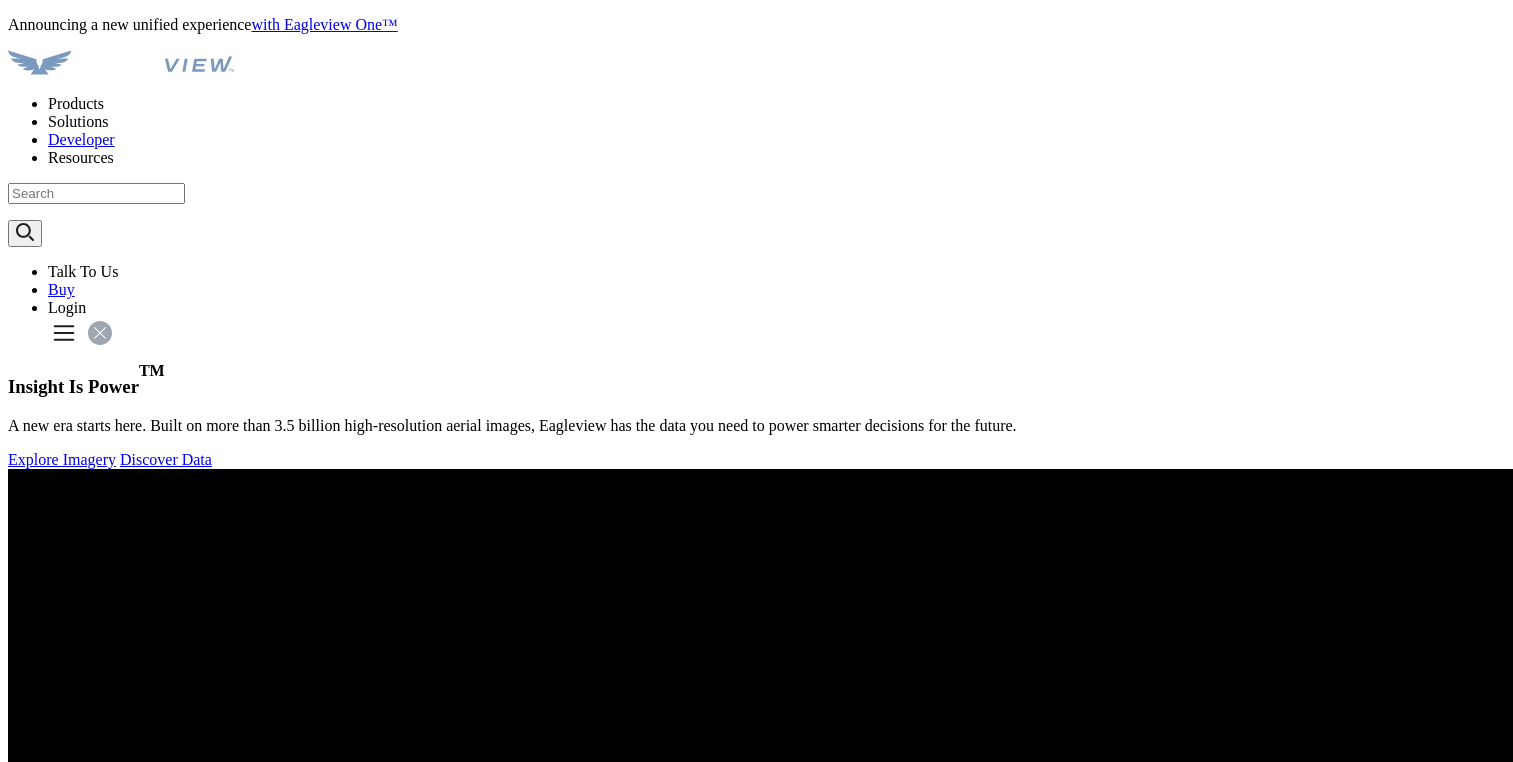 scroll, scrollTop: 0, scrollLeft: 0, axis: both 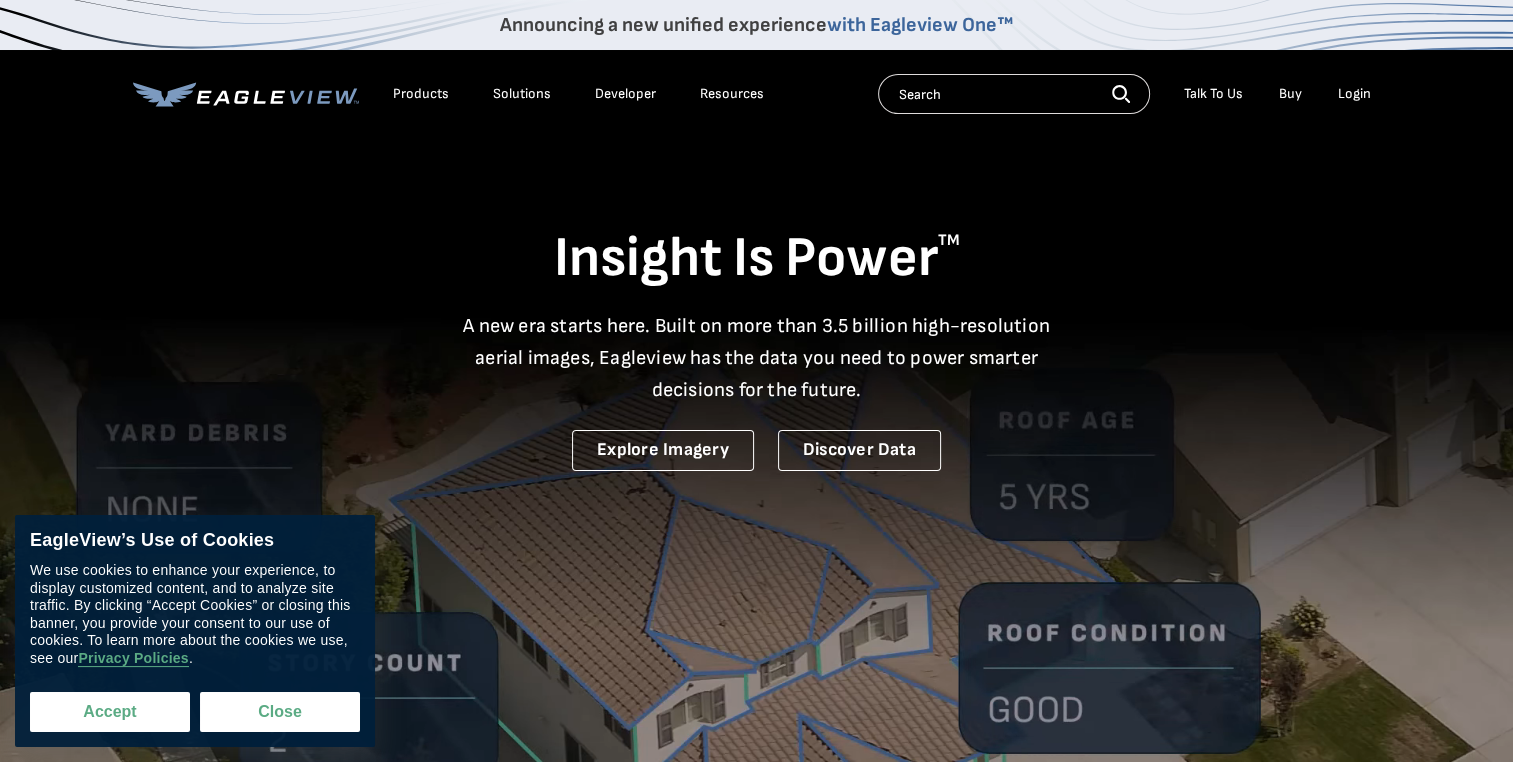 click on "Accept" at bounding box center [110, 712] 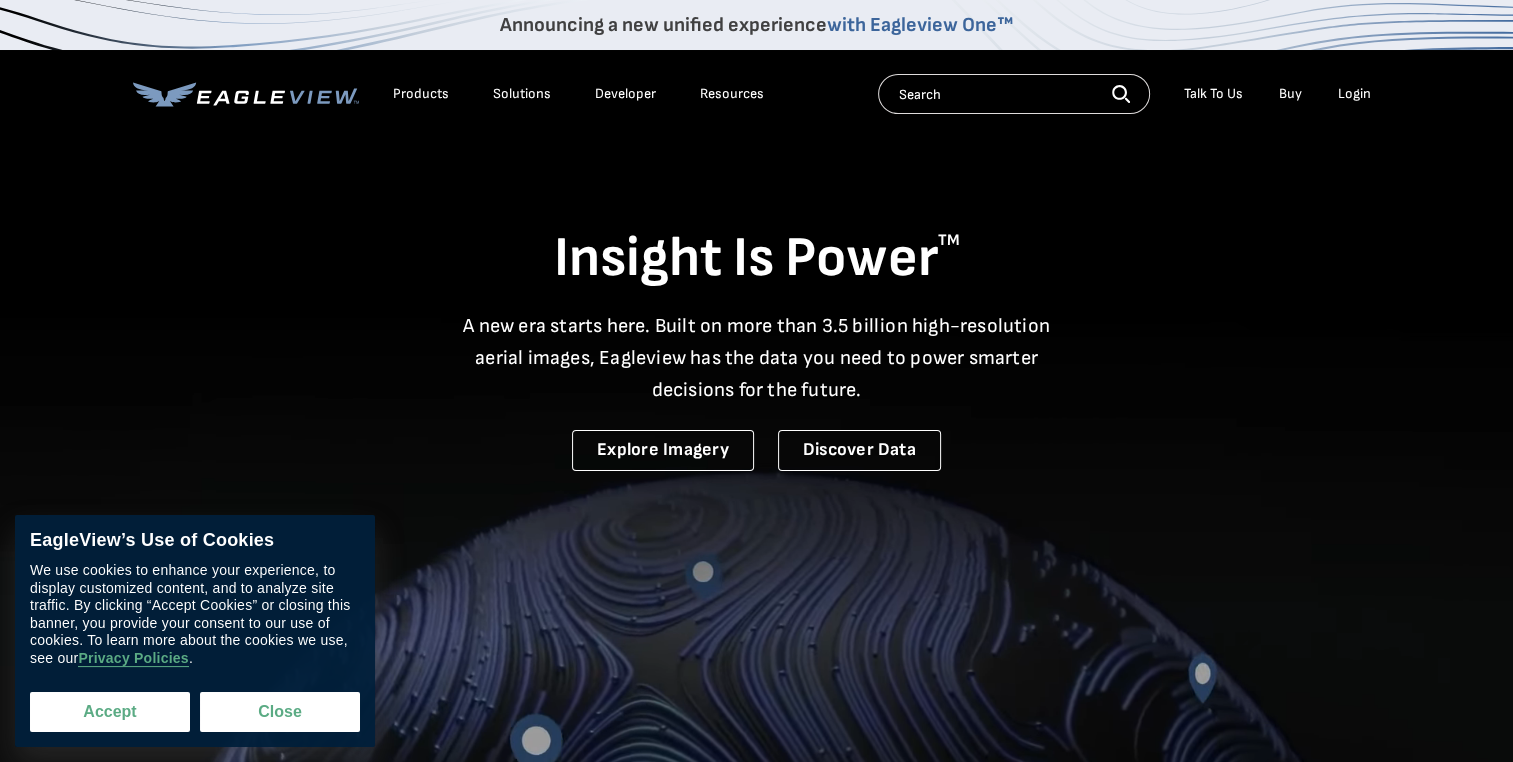 checkbox on "true" 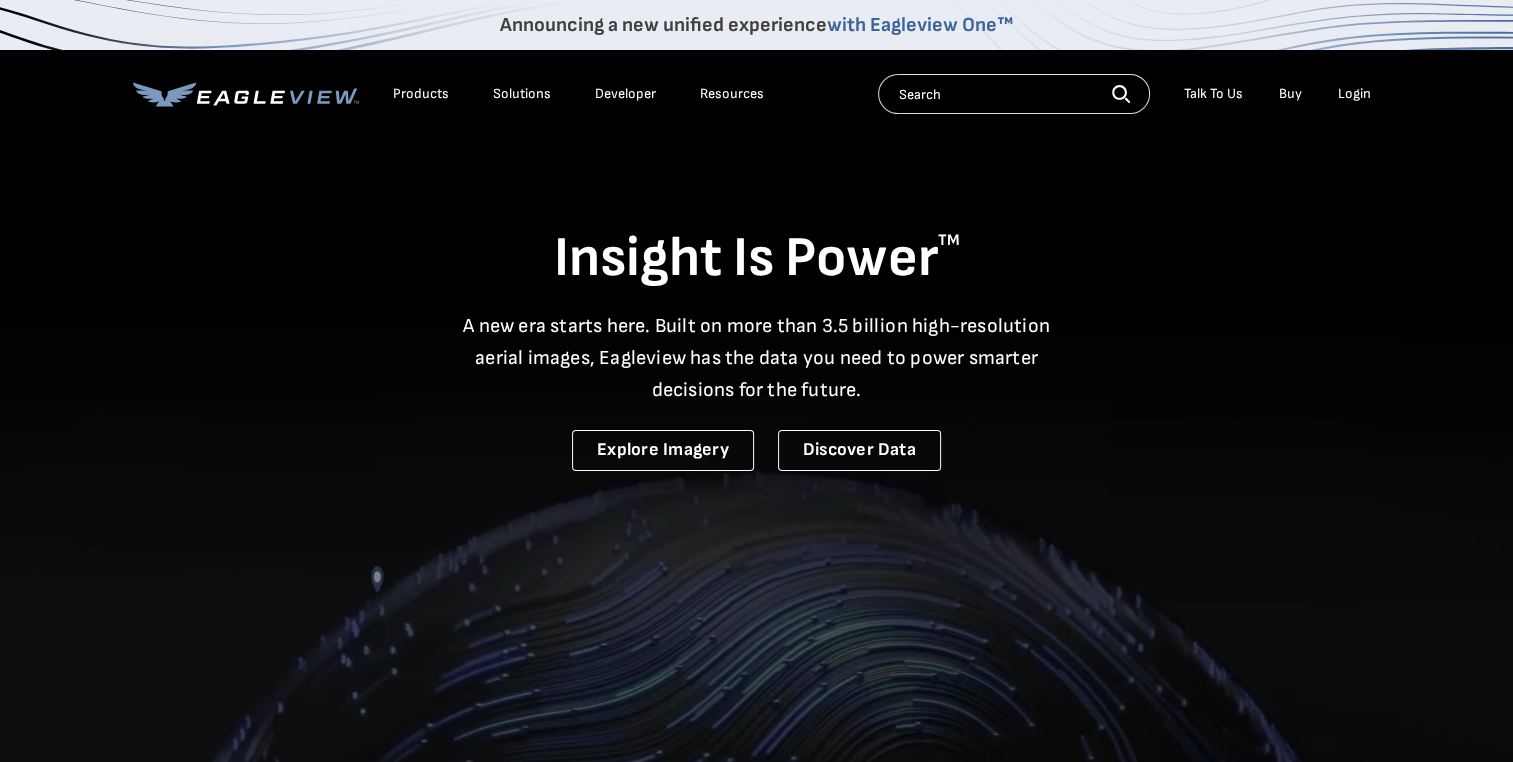 click on "Login" at bounding box center [1354, 94] 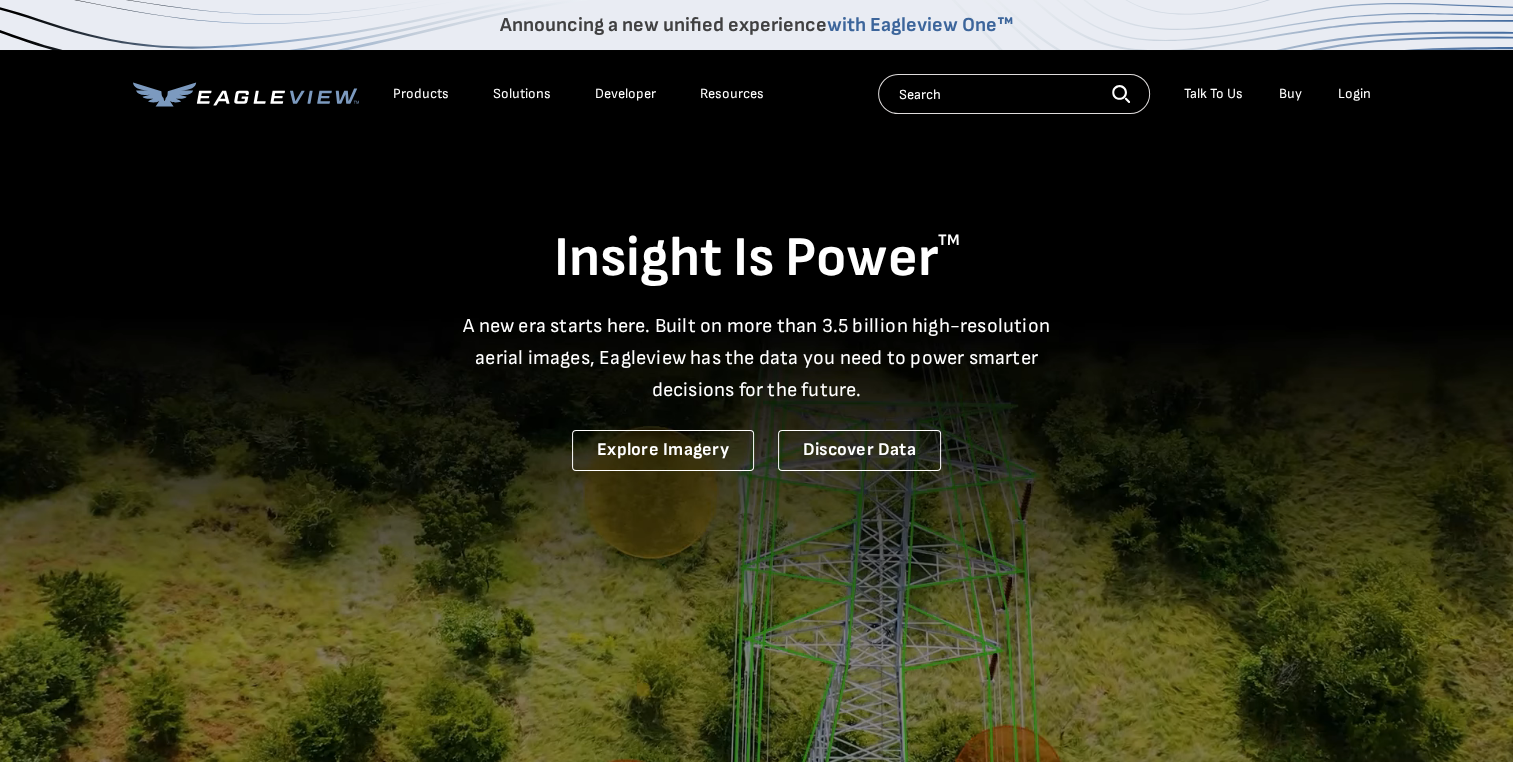 click on "Login" at bounding box center (1354, 94) 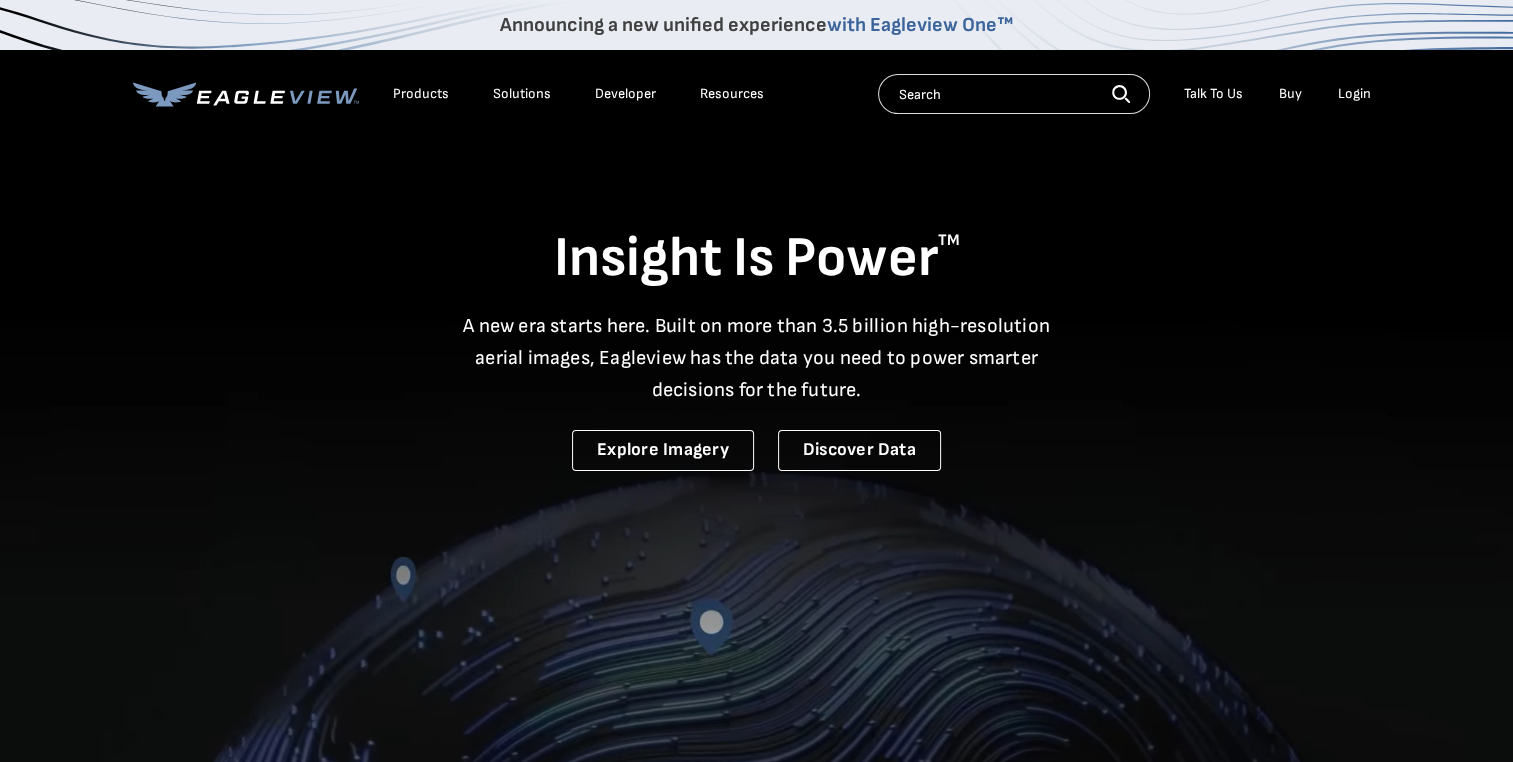 click on "Login" at bounding box center [1354, 94] 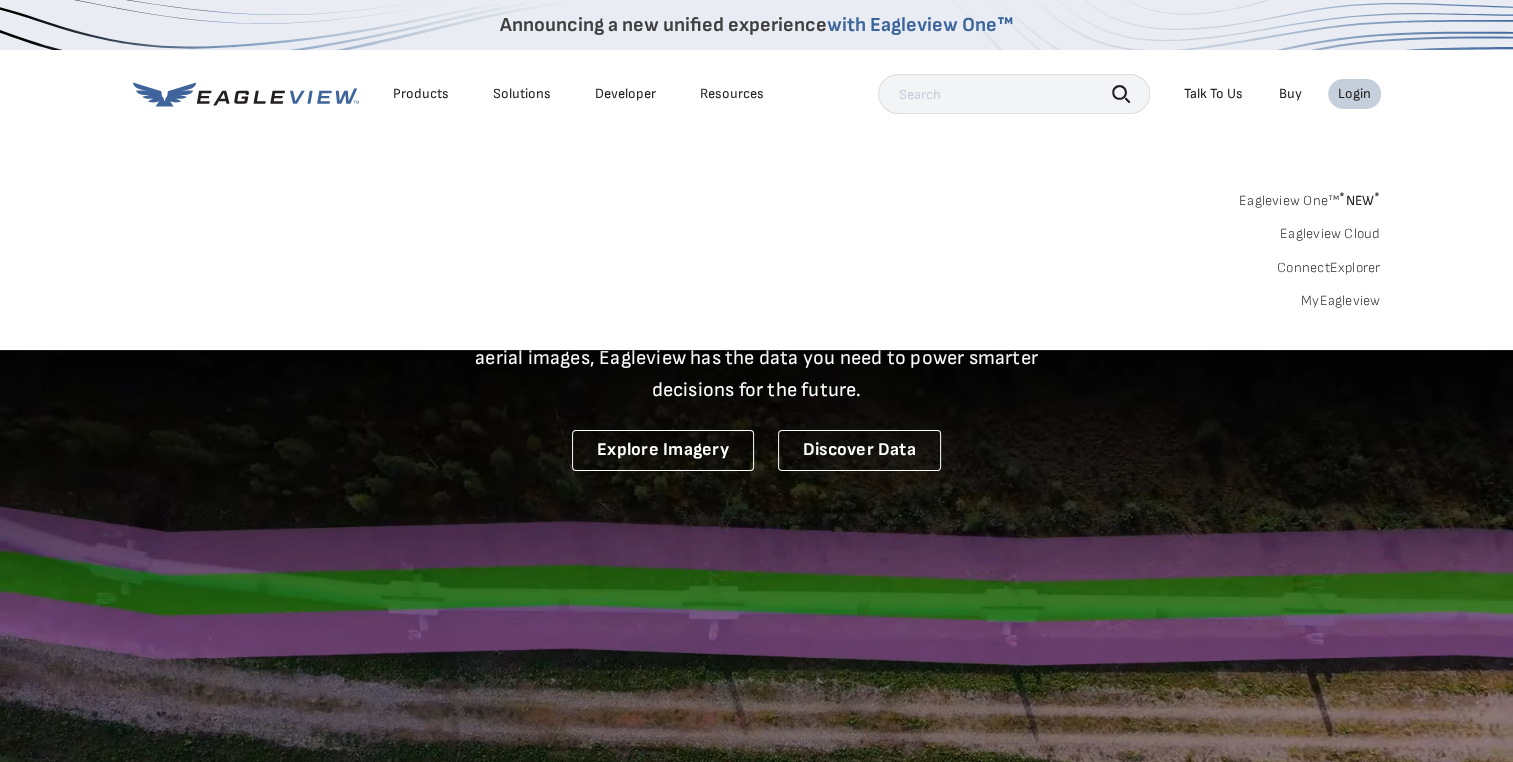 click on "Login" at bounding box center [1354, 94] 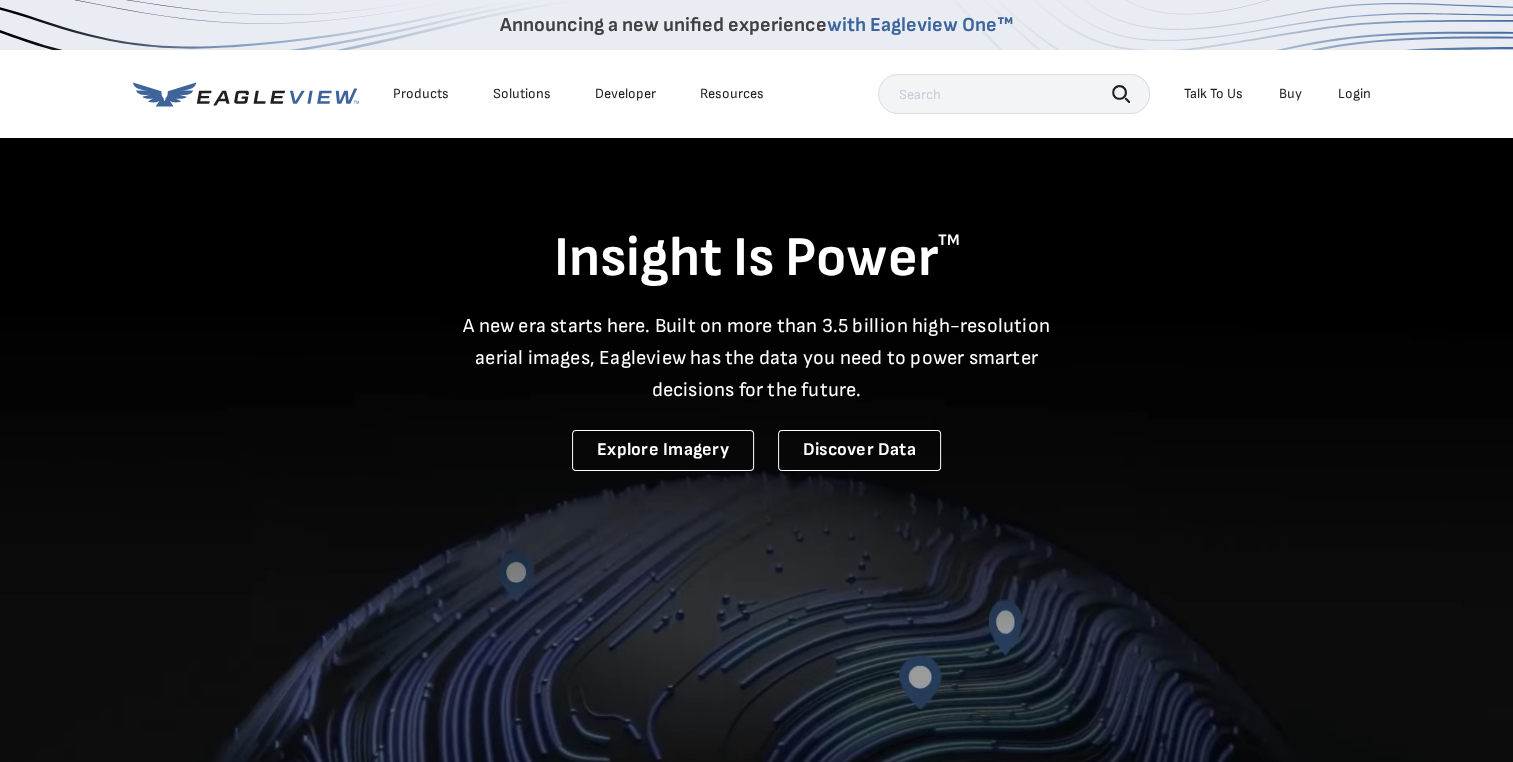 click on "Login" at bounding box center [1354, 94] 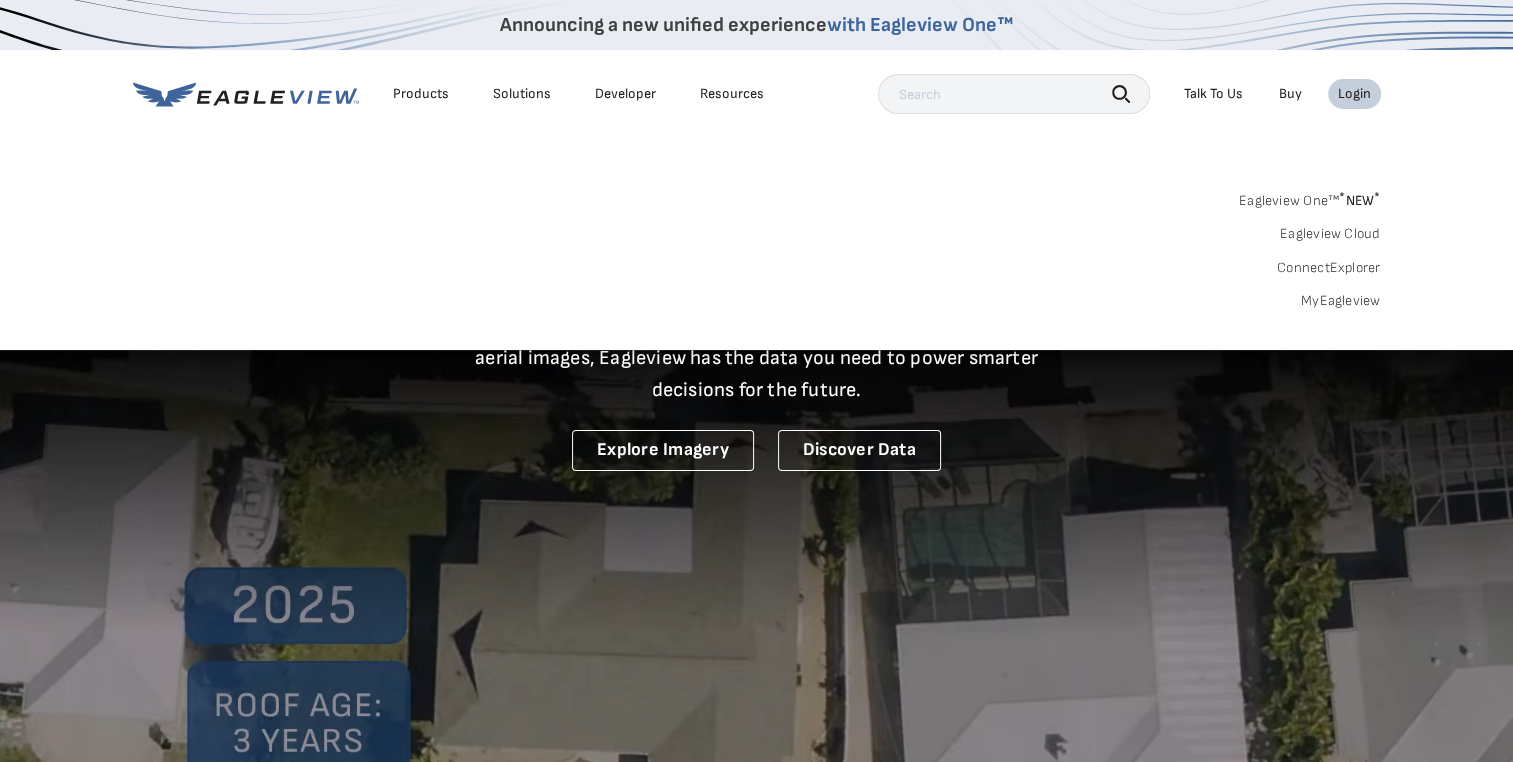 click on "MyEagleview" at bounding box center (1341, 301) 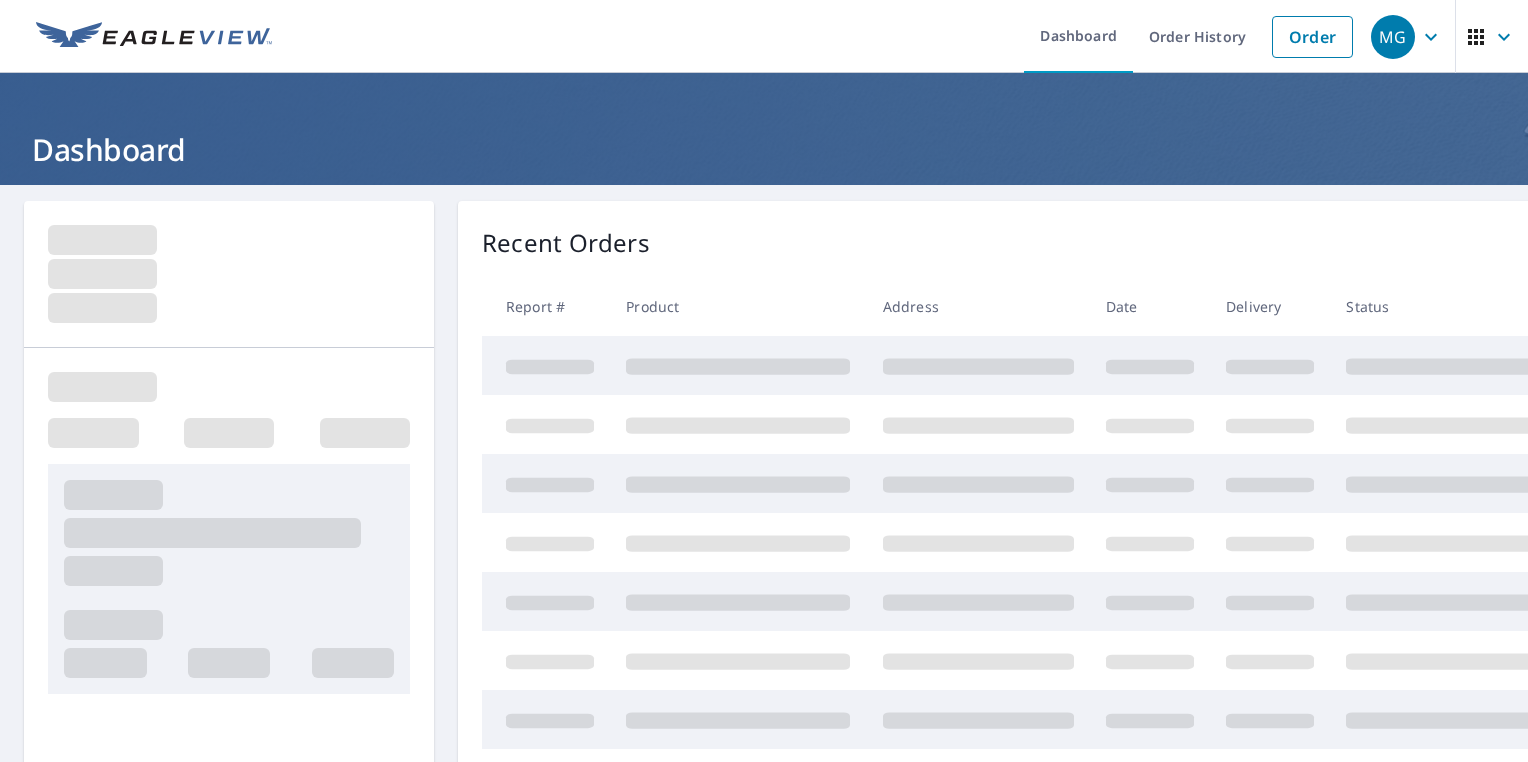 scroll, scrollTop: 0, scrollLeft: 0, axis: both 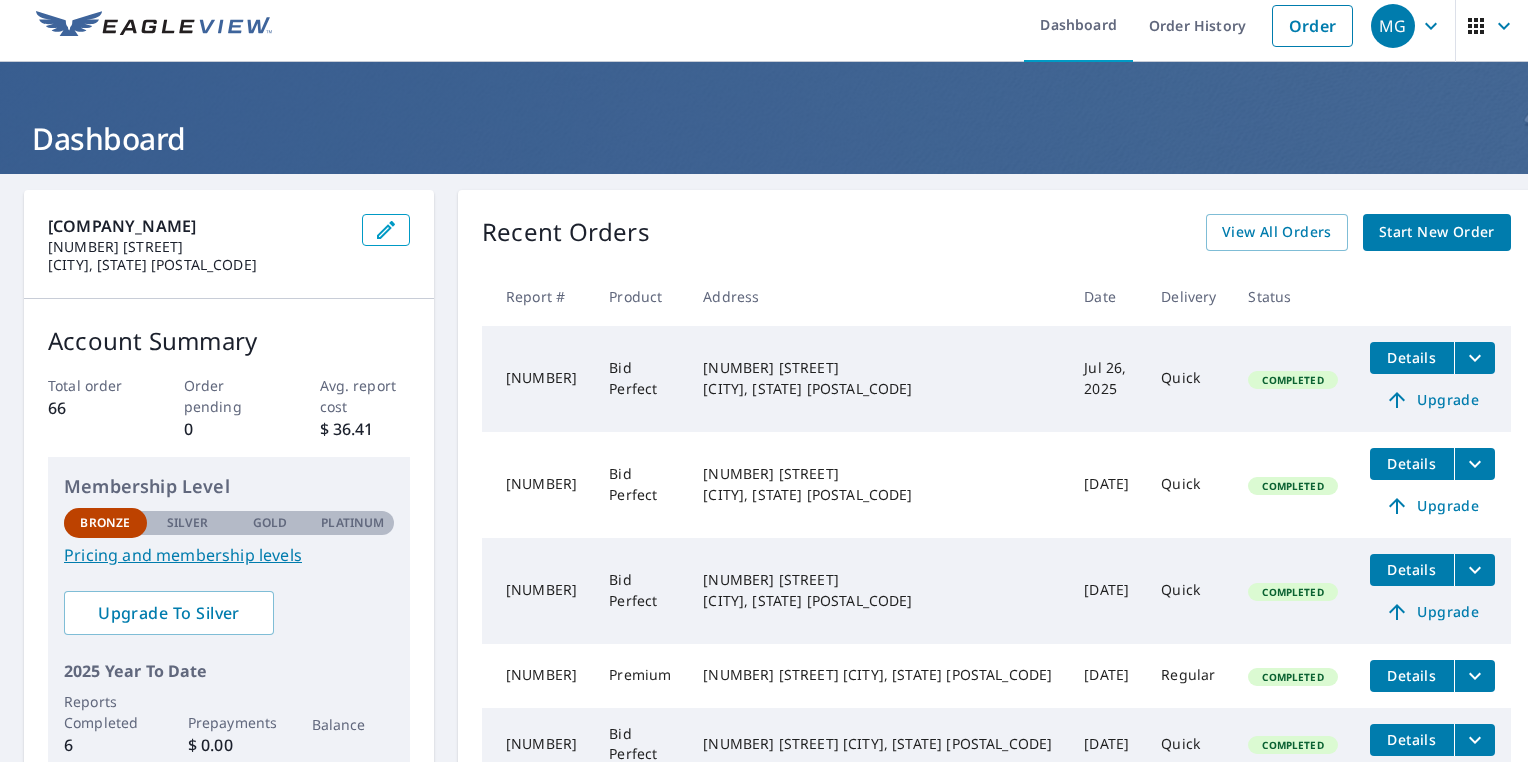 click on "Start New Order" at bounding box center [1437, 232] 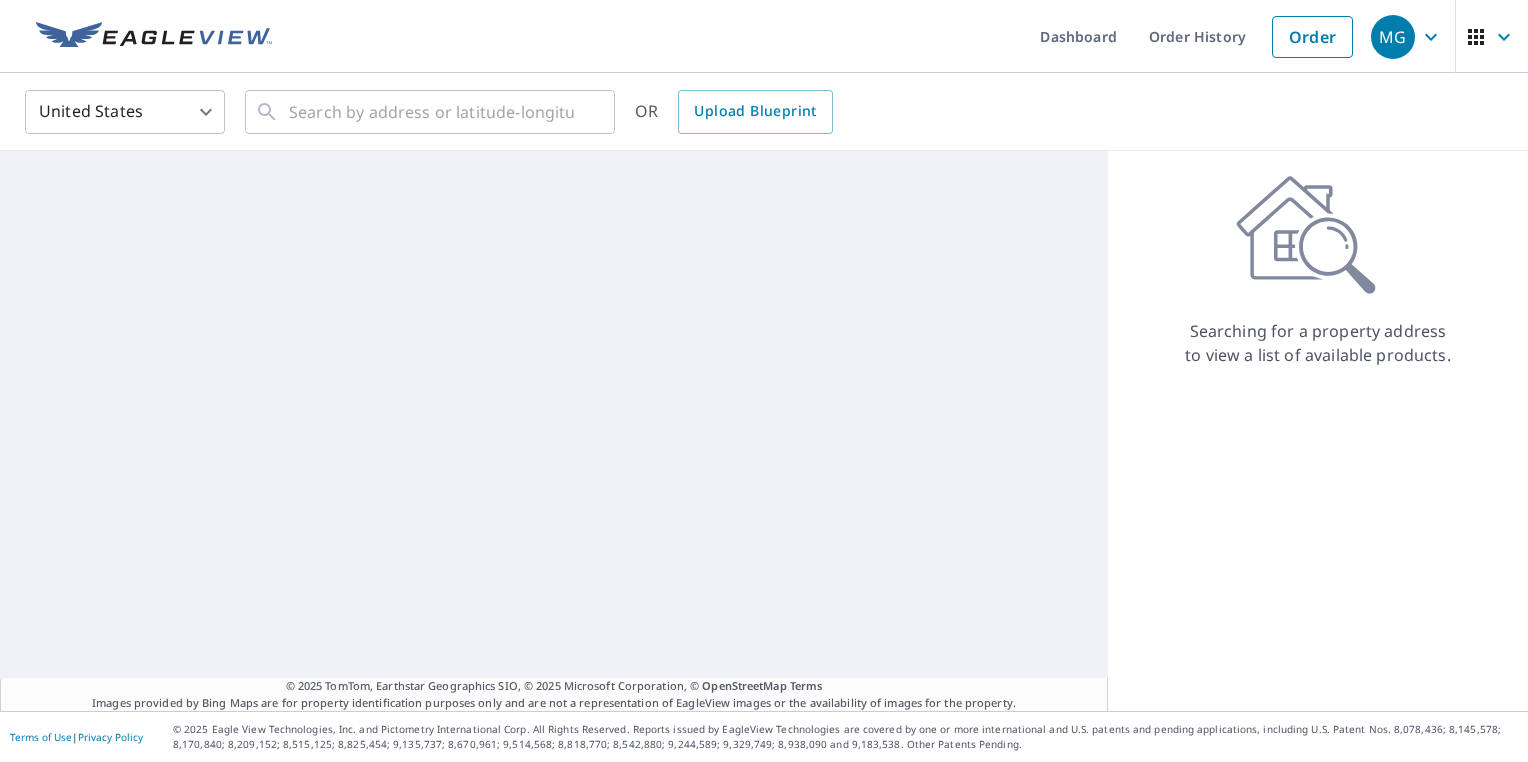 scroll, scrollTop: 0, scrollLeft: 0, axis: both 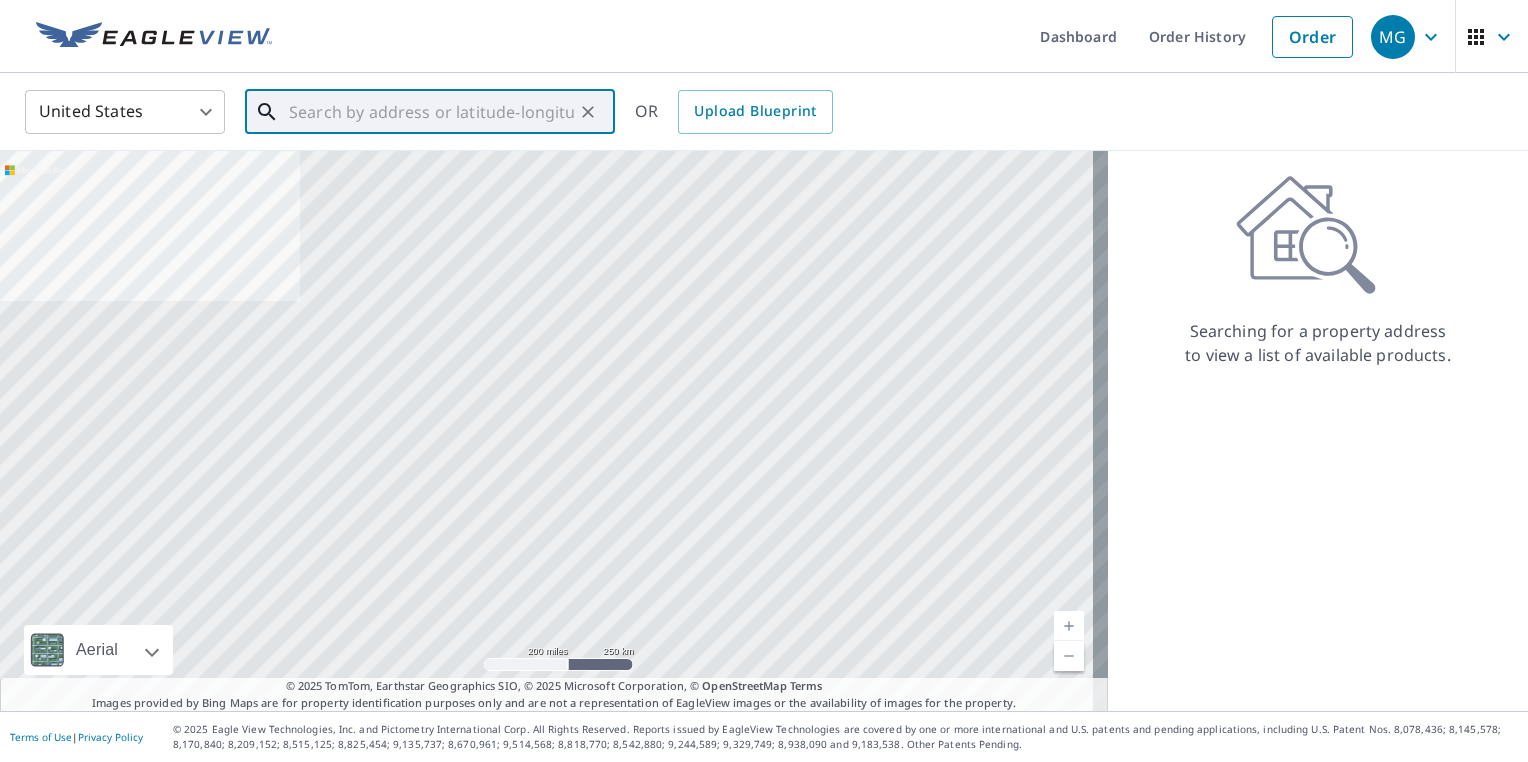 click at bounding box center (431, 112) 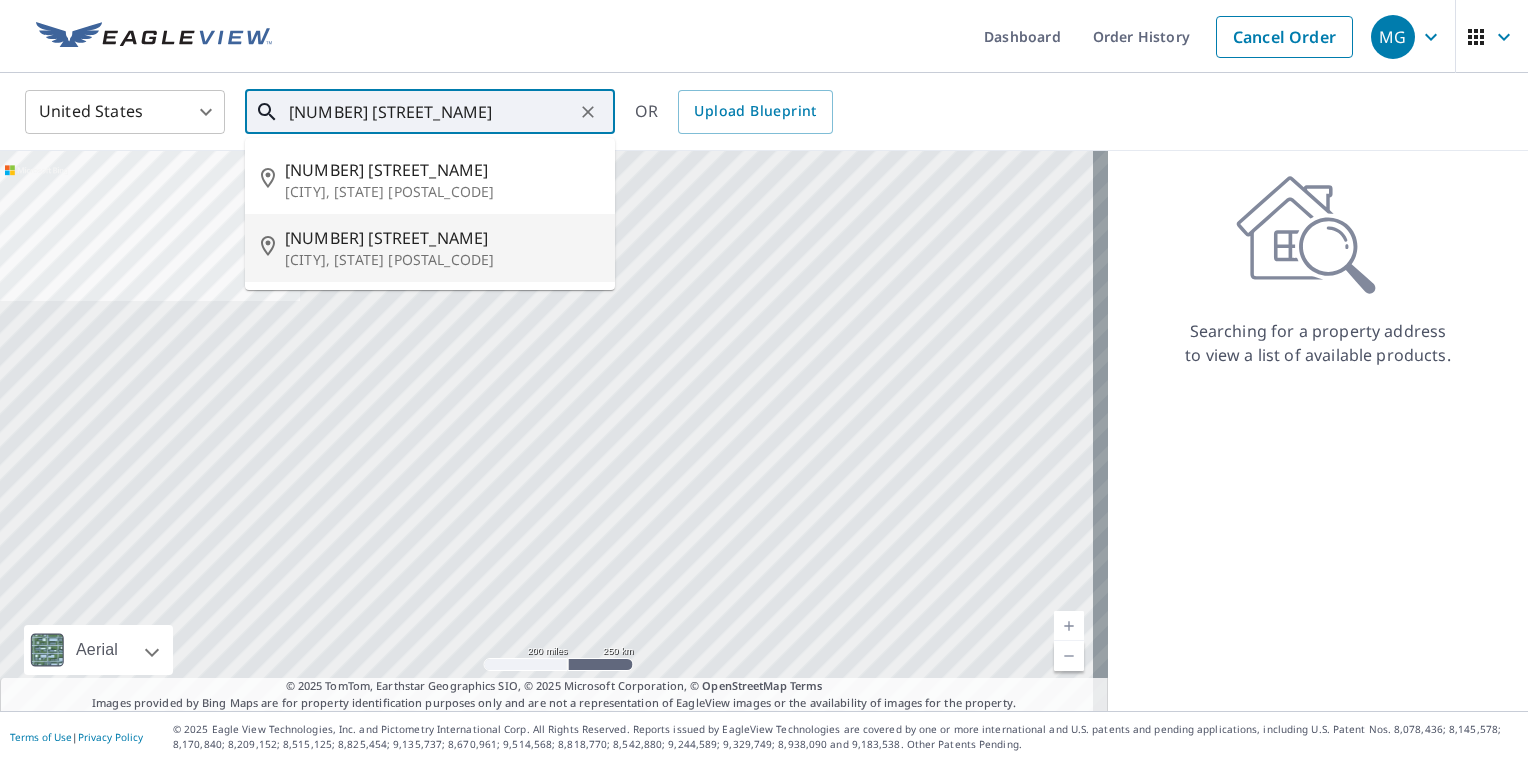 click on "[CITY], [STATE] [POSTAL_CODE]" at bounding box center (442, 260) 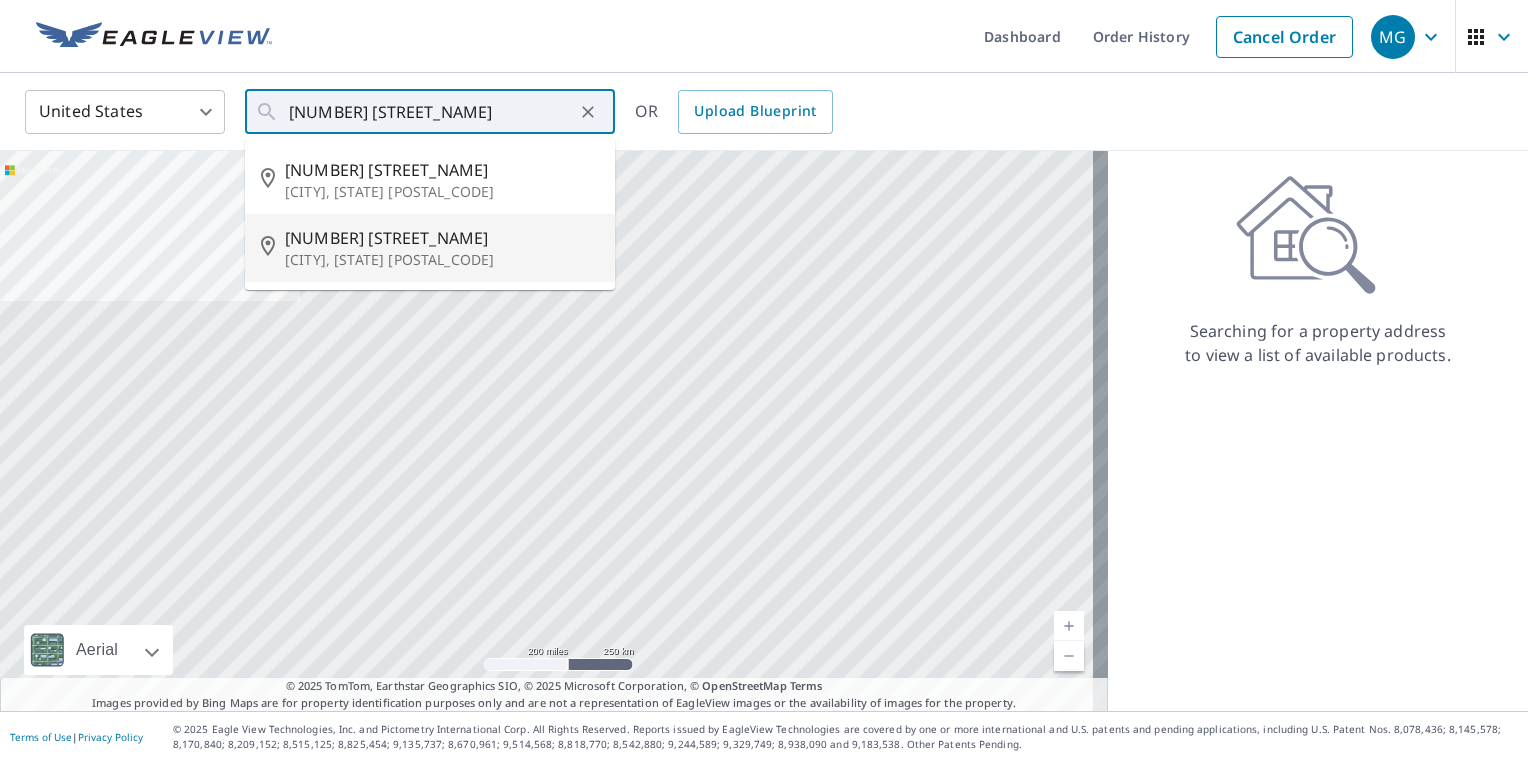 type on "[NUMBER] [STREET] [CITY], [STATE] [POSTAL_CODE]" 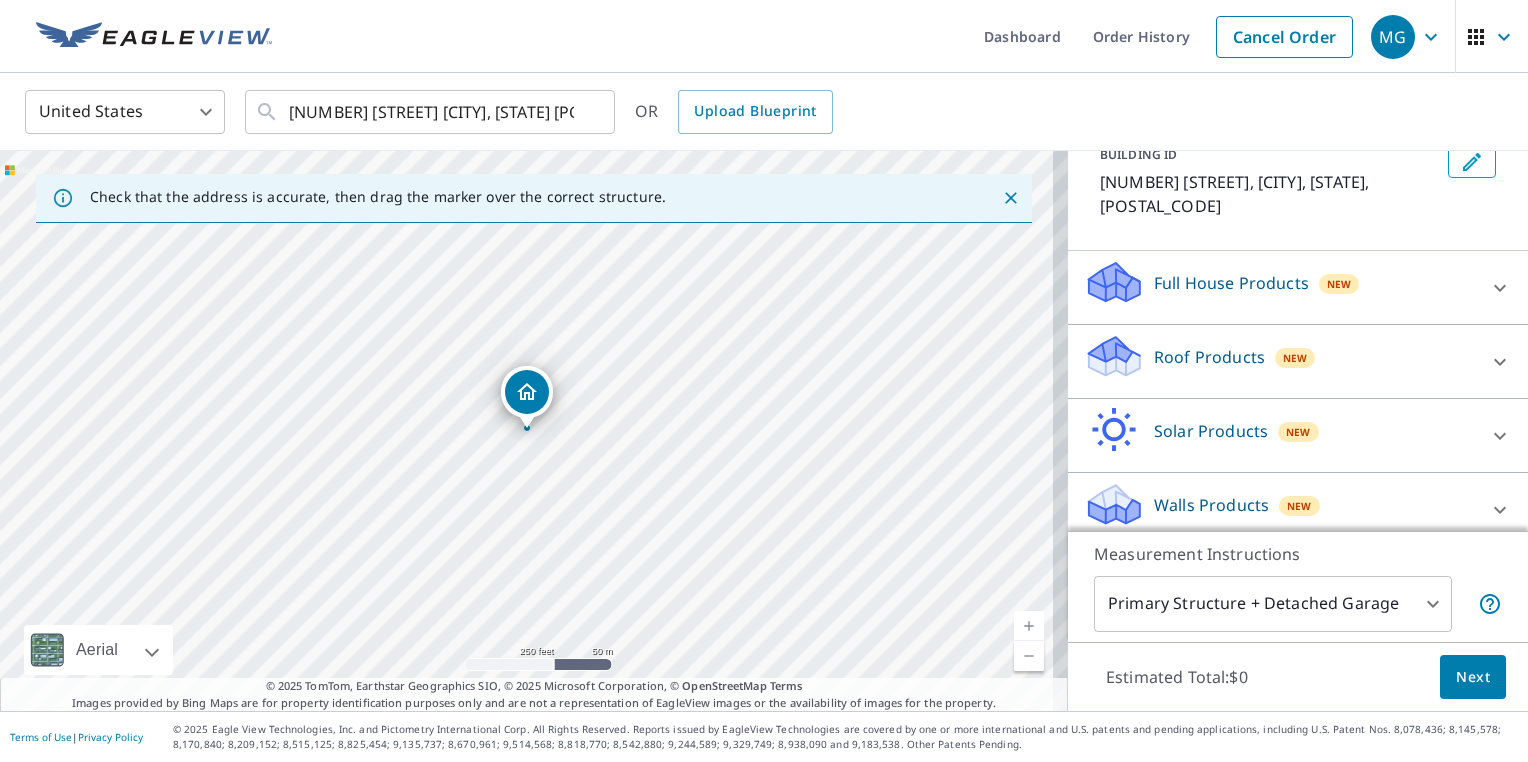 scroll, scrollTop: 145, scrollLeft: 0, axis: vertical 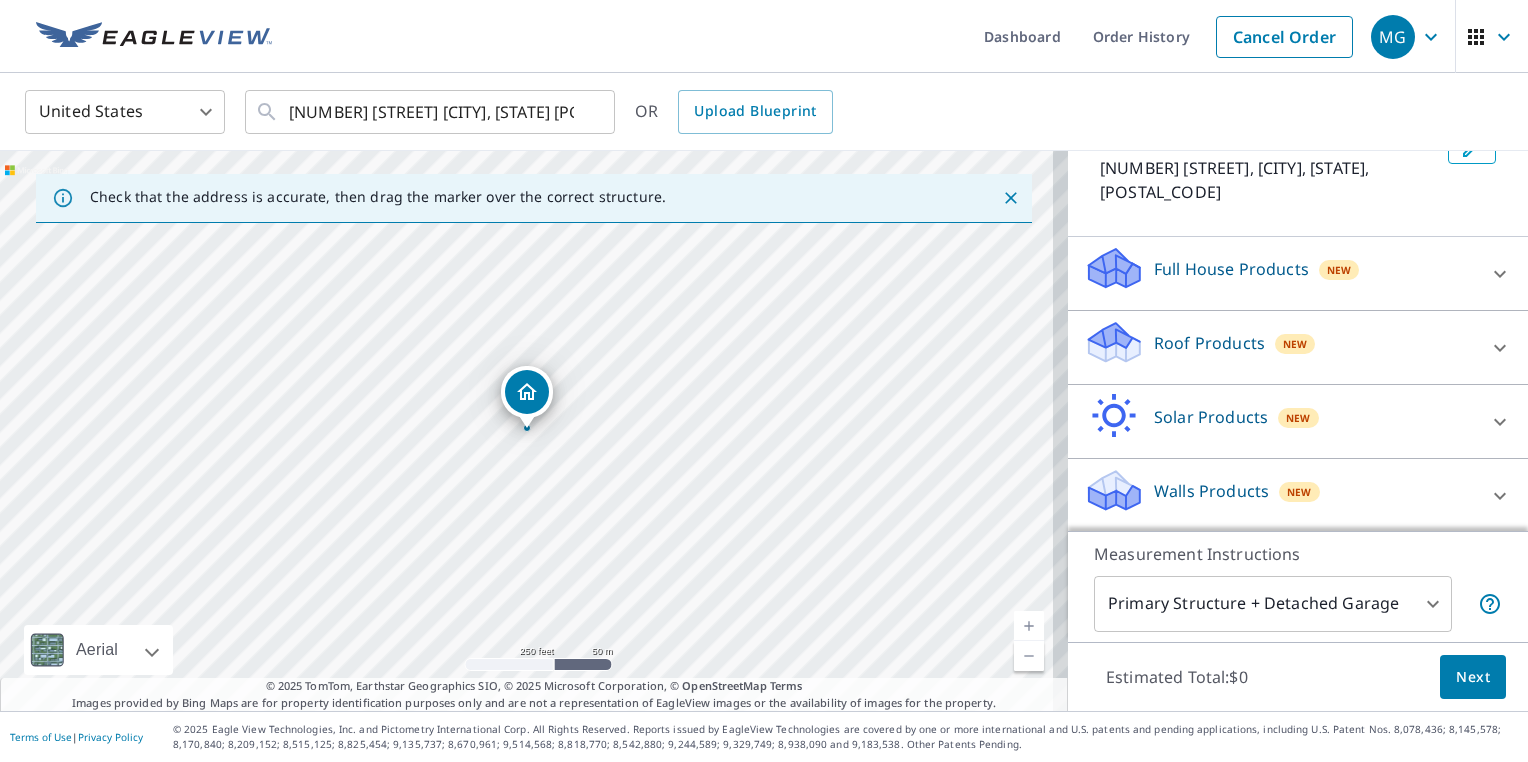 click 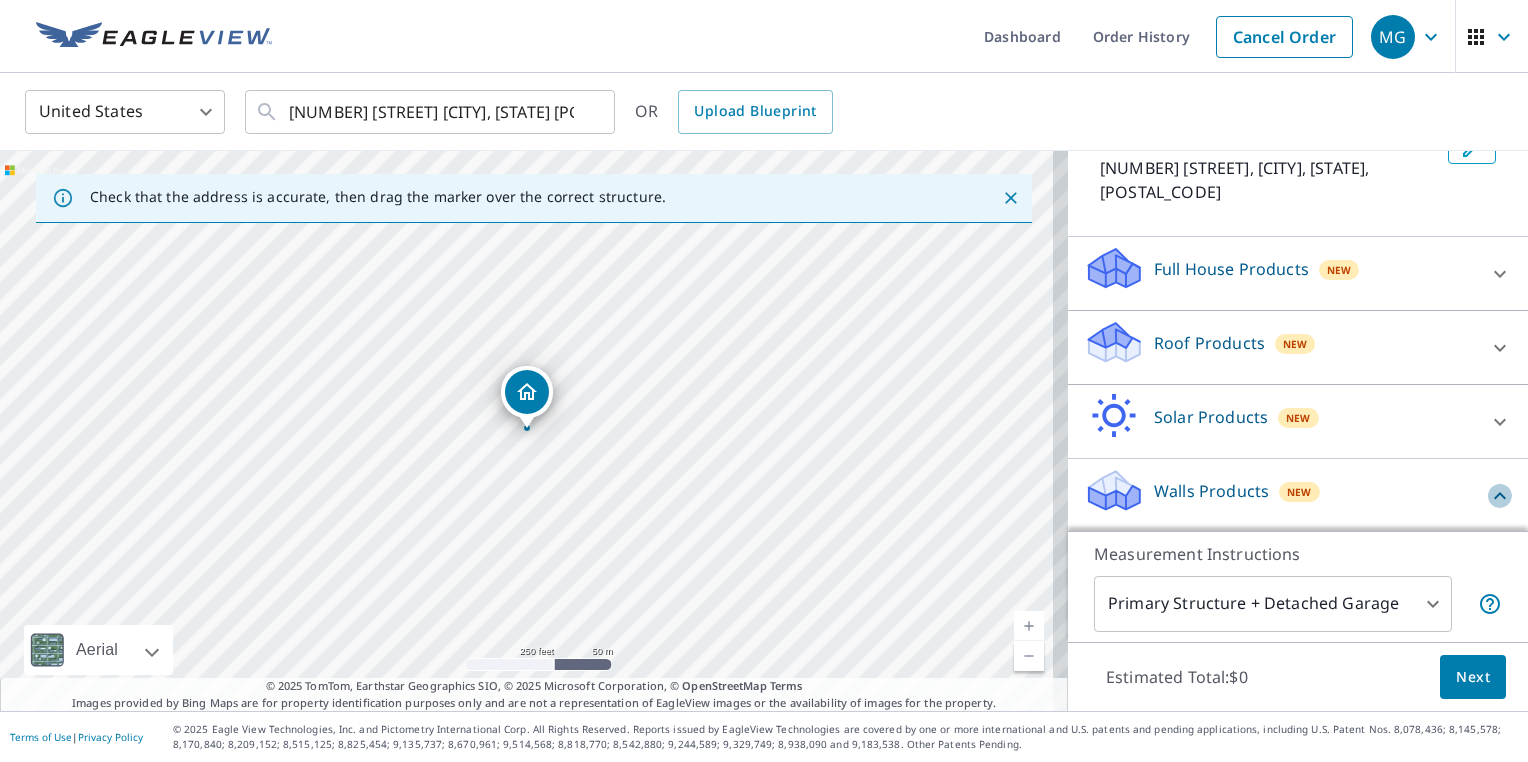 click 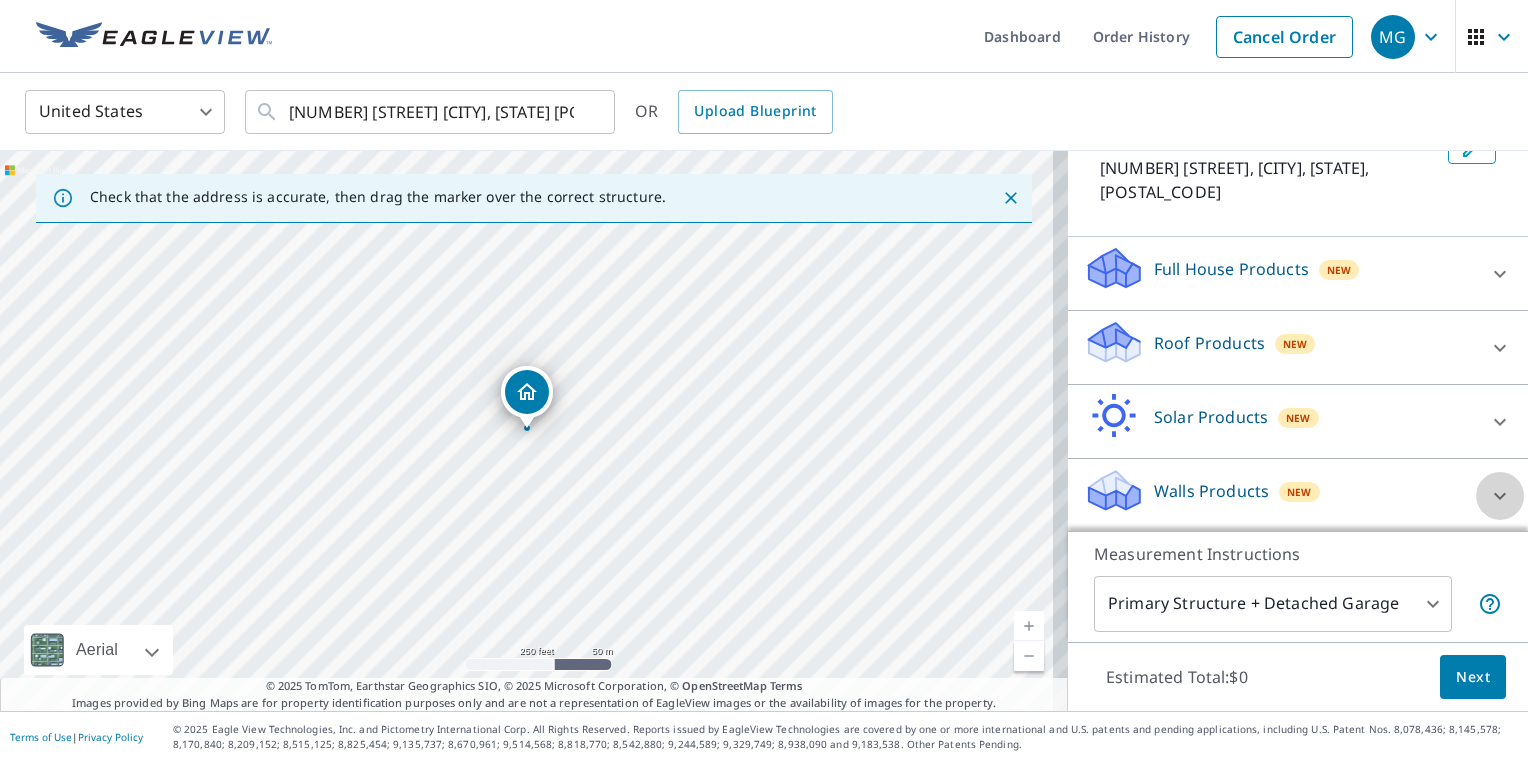 click 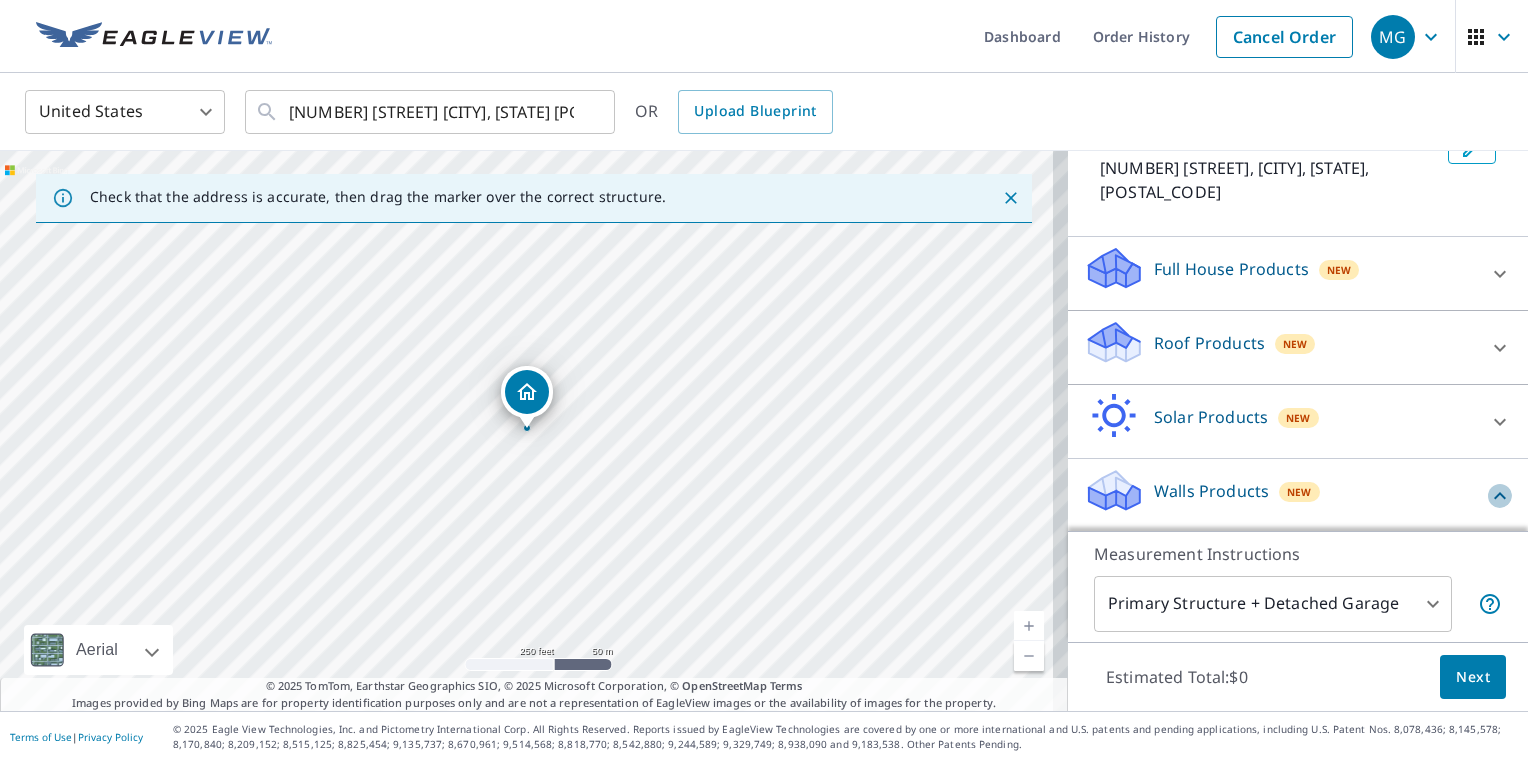 click 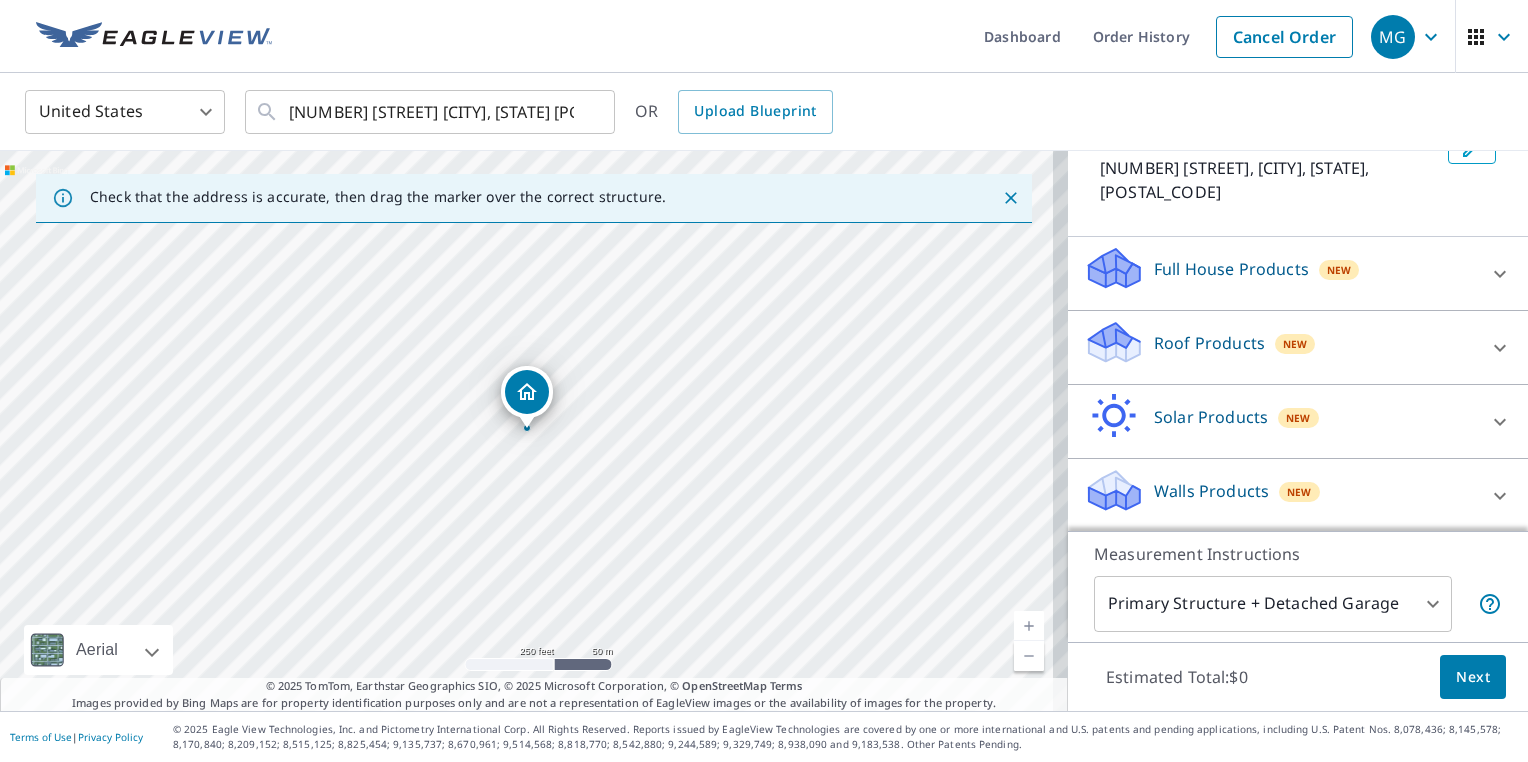 click on "Walls Products" at bounding box center (1211, 491) 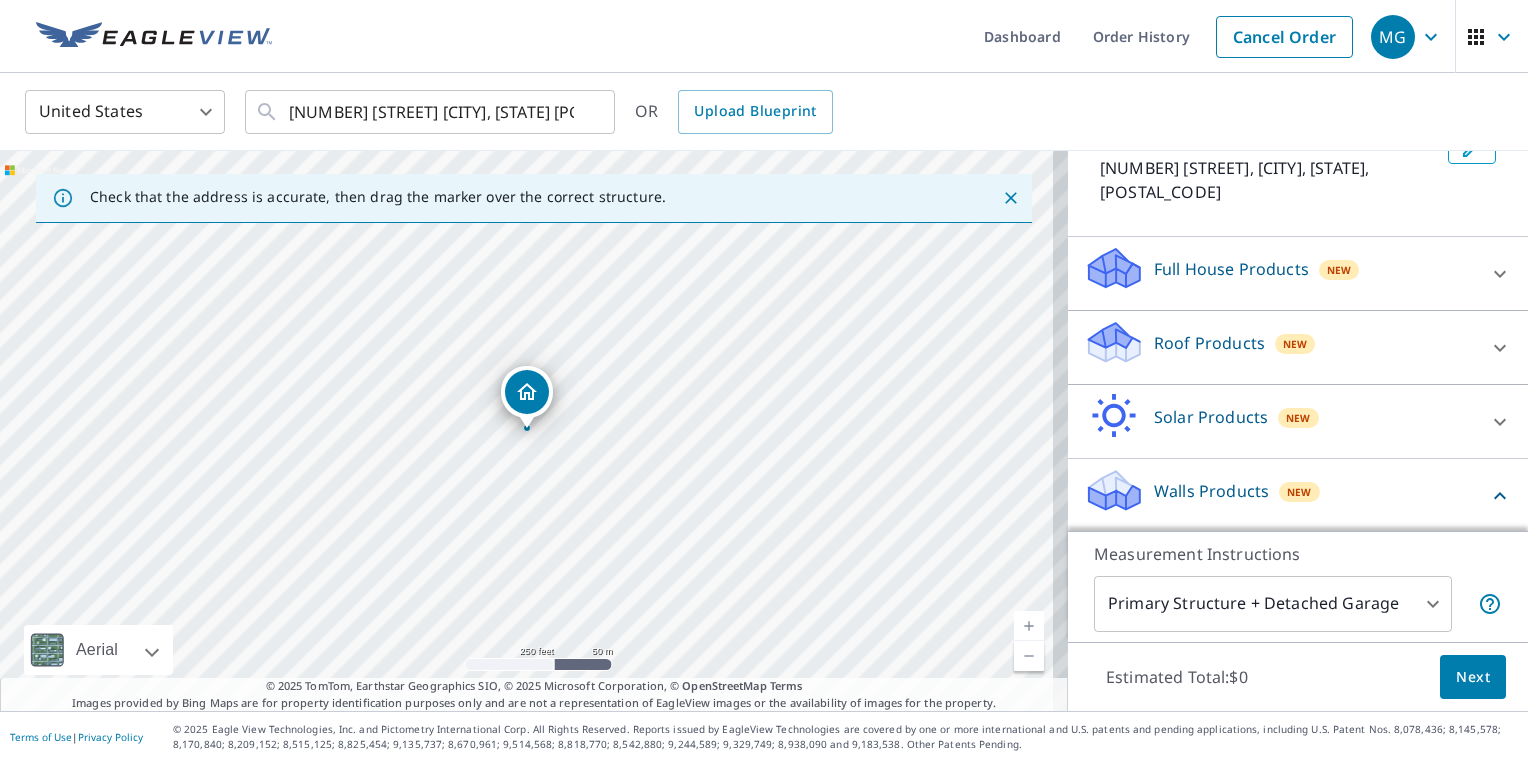 click on "Walls Products" at bounding box center [1211, 491] 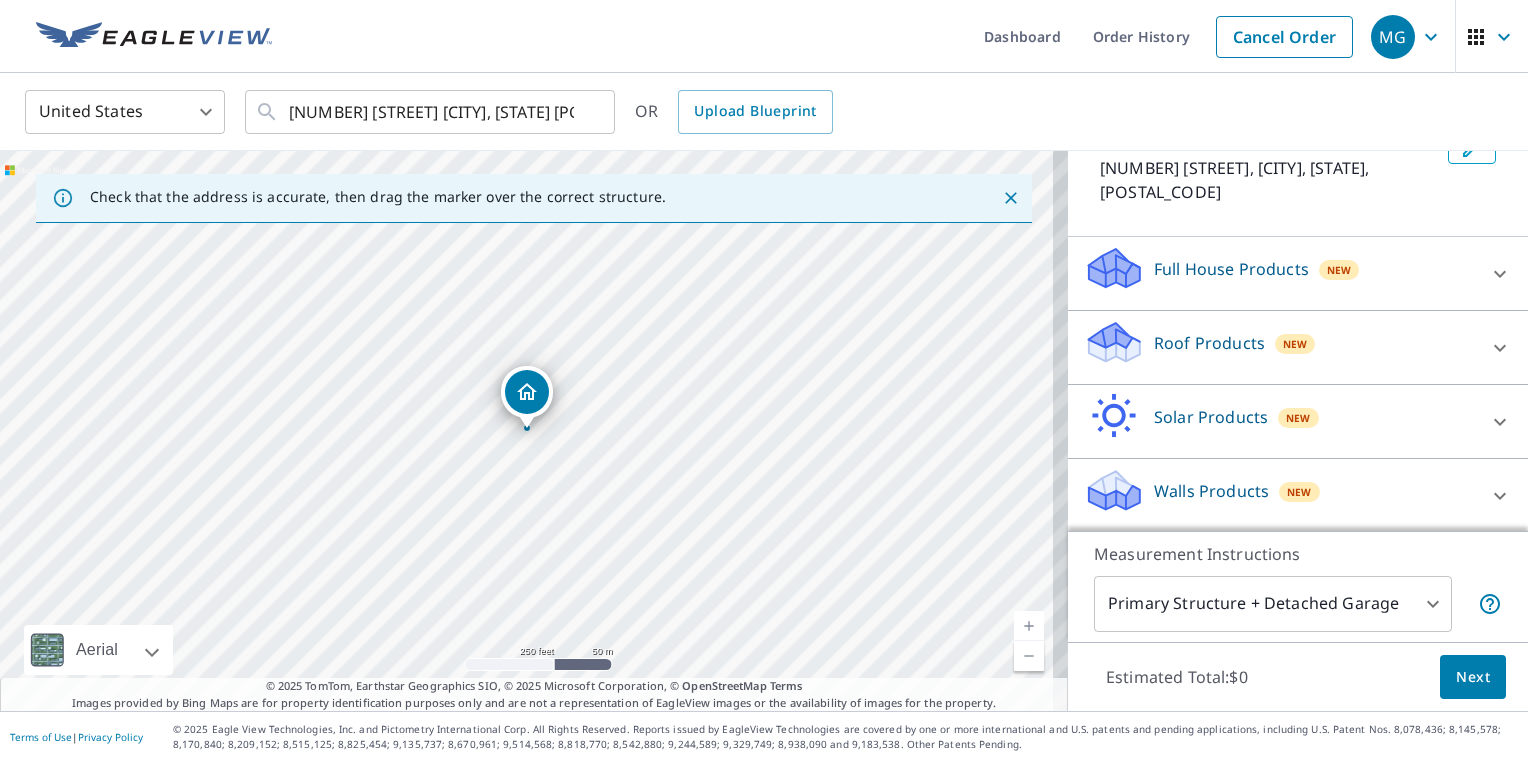 click at bounding box center (527, 392) 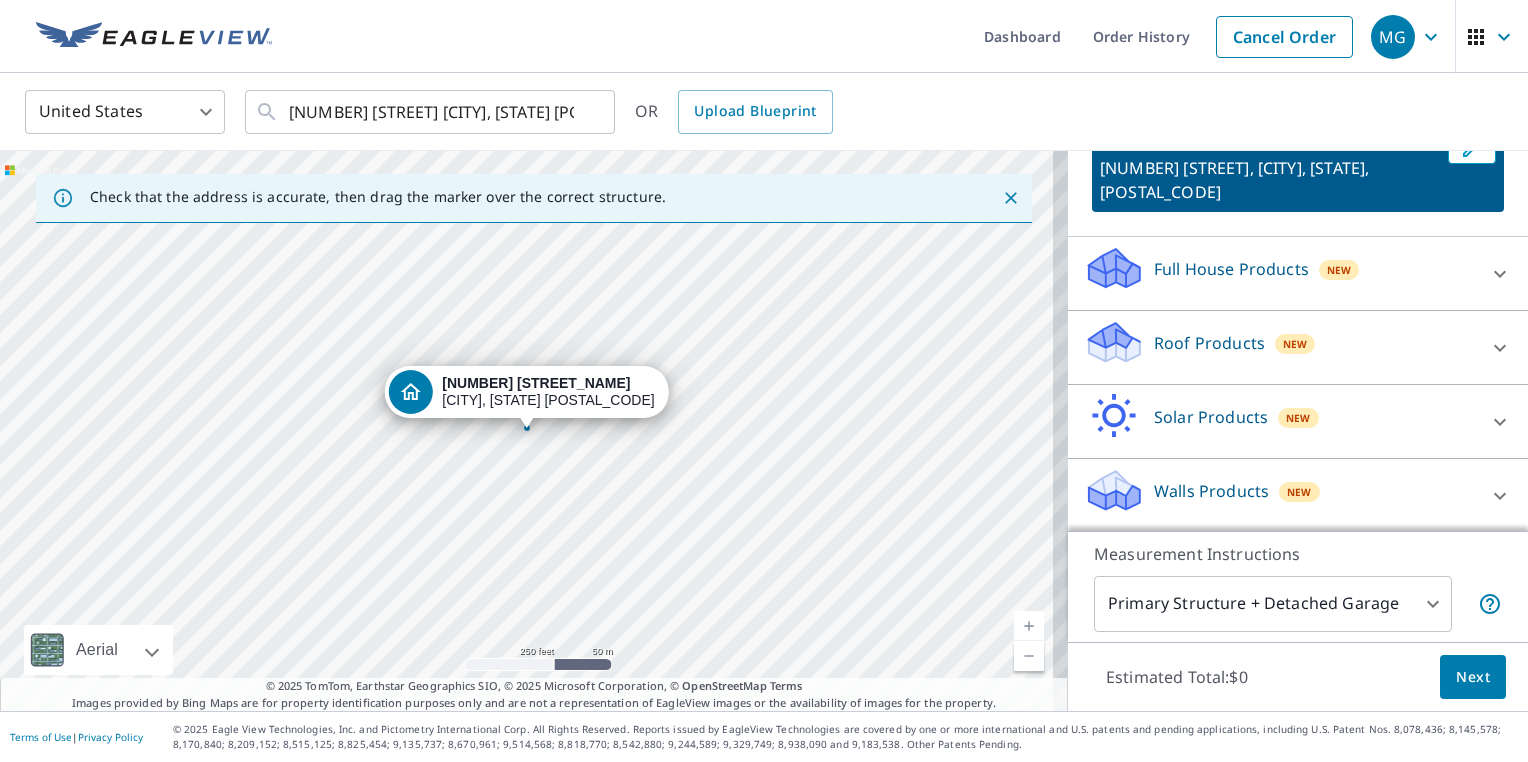 click on "New" at bounding box center [1299, 492] 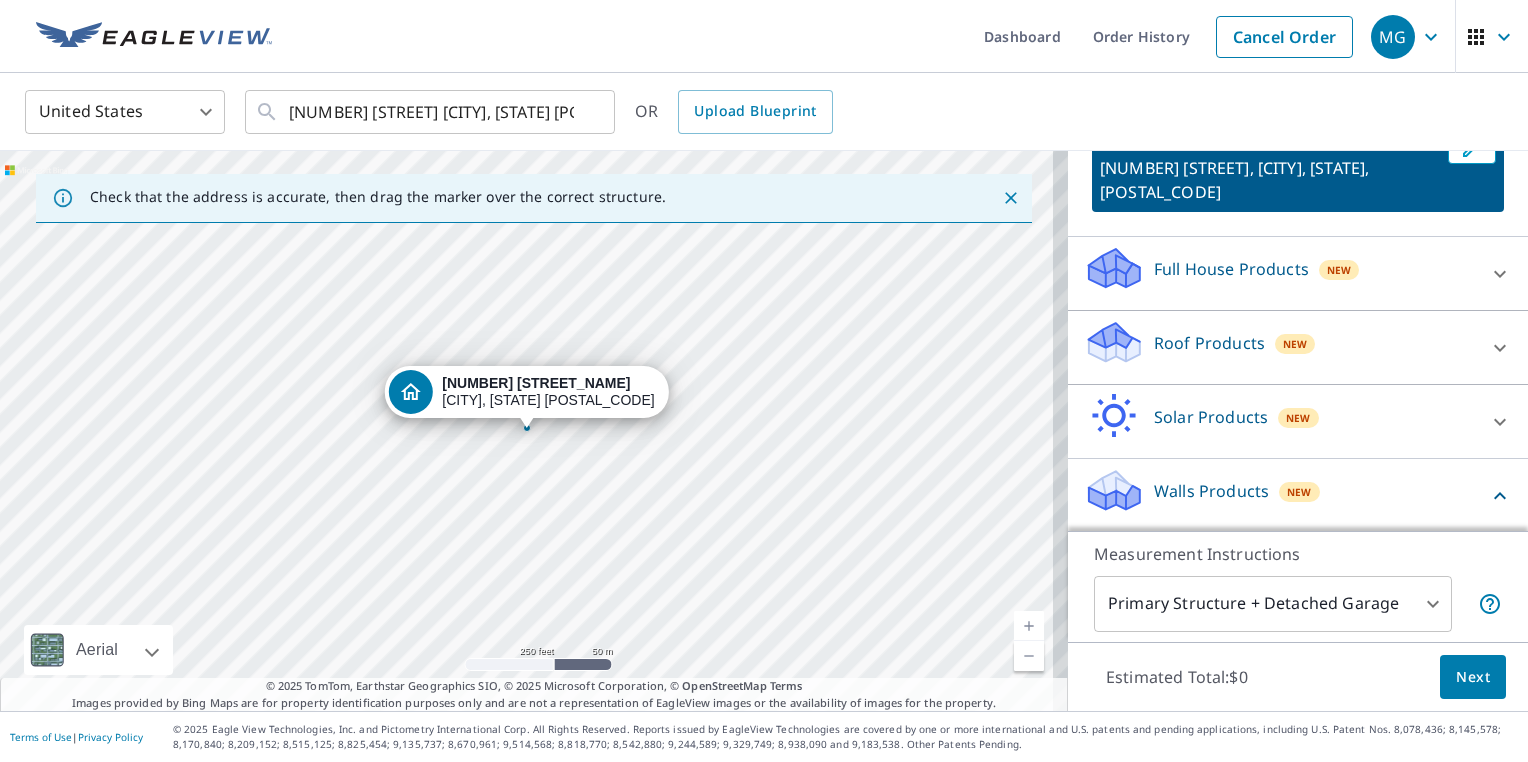 click on "Walls Products" at bounding box center (1211, 491) 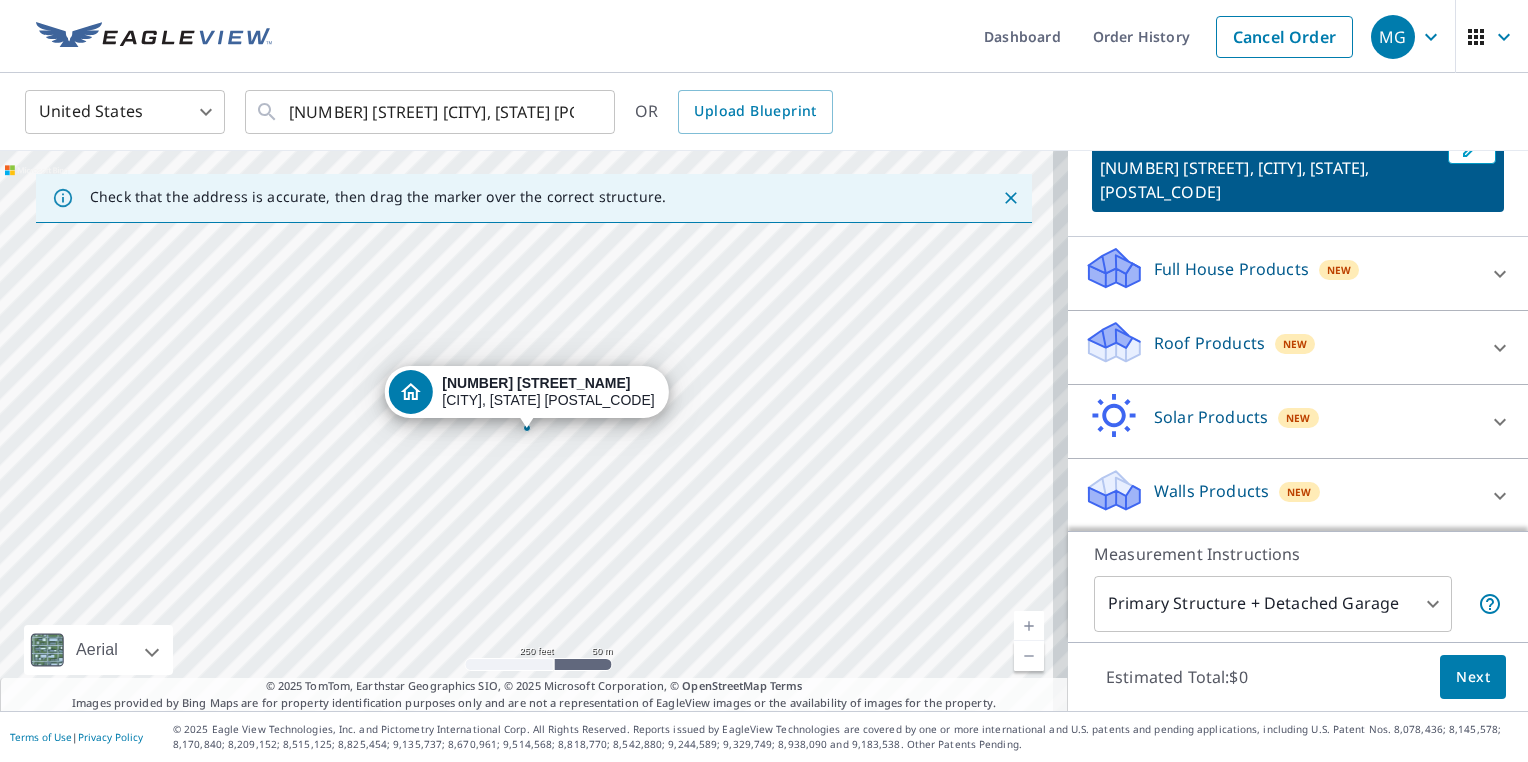 click on "Walls Products" at bounding box center [1211, 491] 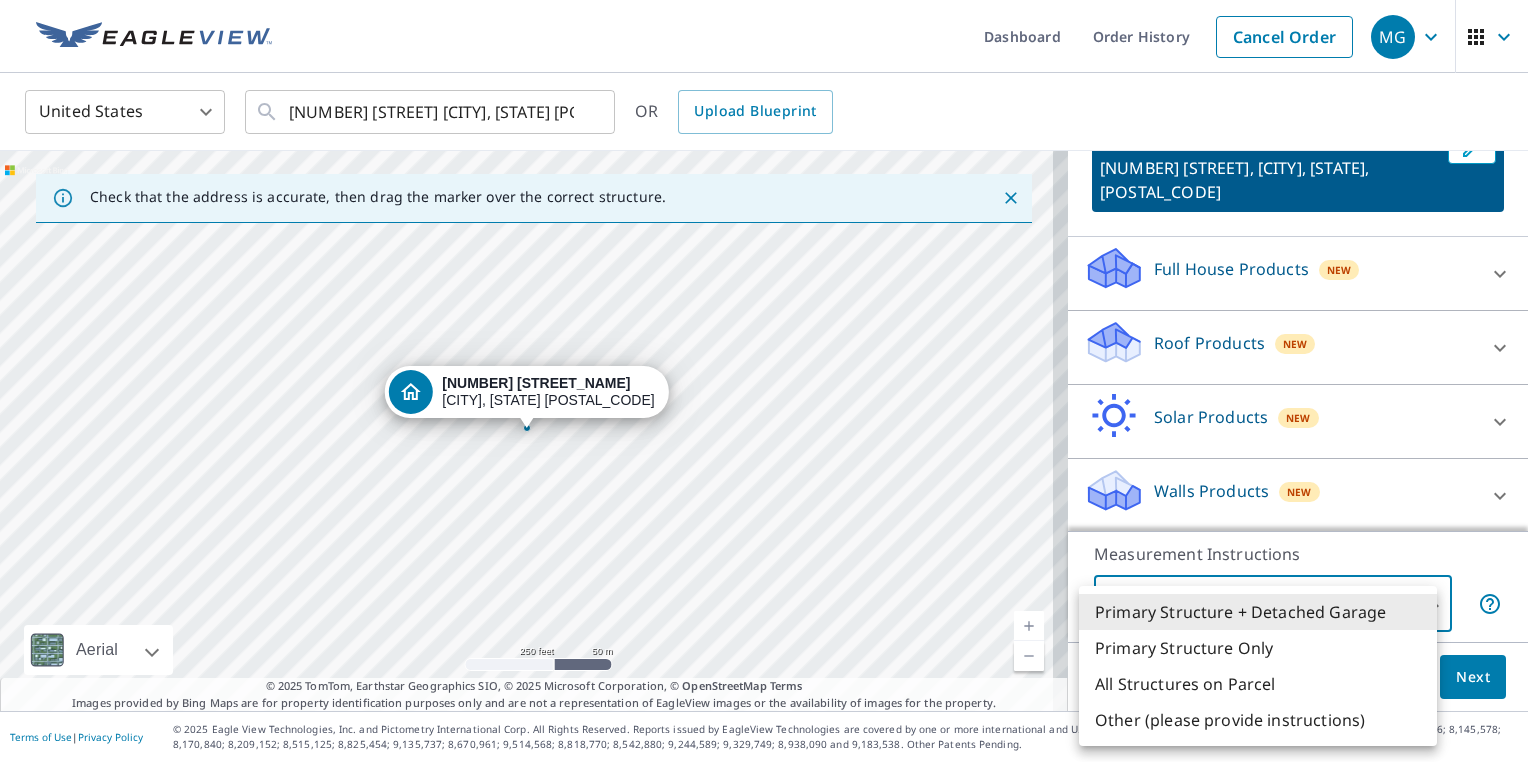 click on "MG MG
Dashboard Order History Cancel Order MG United States US ​ 189 Christiana St North Tonawanda, NY 14120 ​ OR Upload Blueprint Check that the address is accurate, then drag the marker over the correct structure. 189 Christiana St North Tonawanda, NY 14120 Aerial Road A standard road map Aerial A detailed look from above Labels Labels 250 feet 50 m © 2025 TomTom, © Vexcel Imaging, © 2025 Microsoft Corporation,  © OpenStreetMap Terms © 2025 TomTom, Earthstar Geographics SIO, © 2025 Microsoft Corporation, ©   OpenStreetMap   Terms Images provided by Bing Maps are for property identification purposes only and are not a representation of EagleView images or the availability of images for the property. PROPERTY TYPE Residential Commercial Multi-Family This is a complex BUILDING ID 189 Christiana St, North Tonawanda, NY, 14120 Full House Products New Full House™ $105 Roof Products New Premium $32.75 - $87 QuickSquares™ $18 Gutter $13.75 Bid Perfect™ $18 Solar Products New $63.25 $79 $30 1" at bounding box center [764, 381] 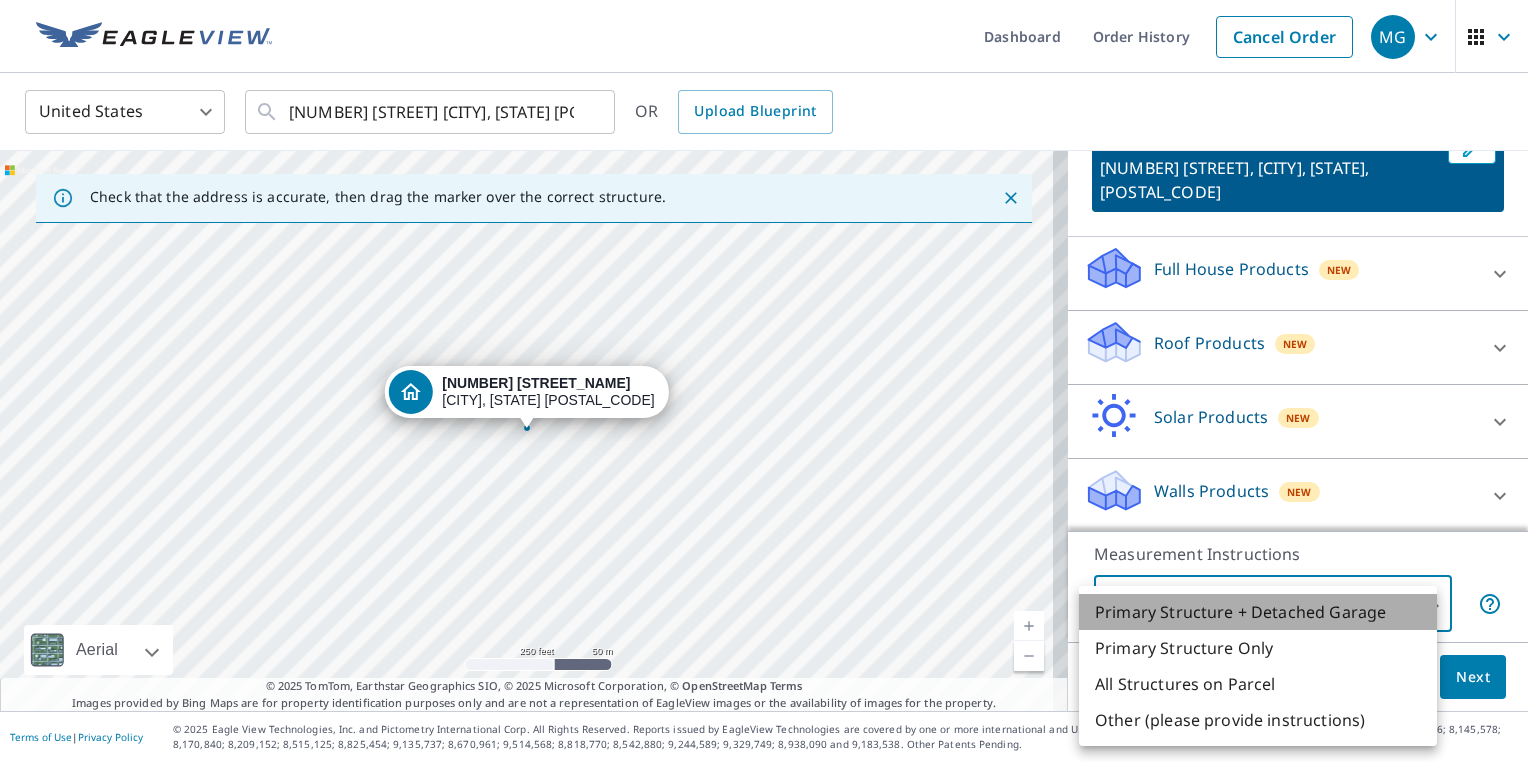 click on "Primary Structure + Detached Garage" at bounding box center [1258, 612] 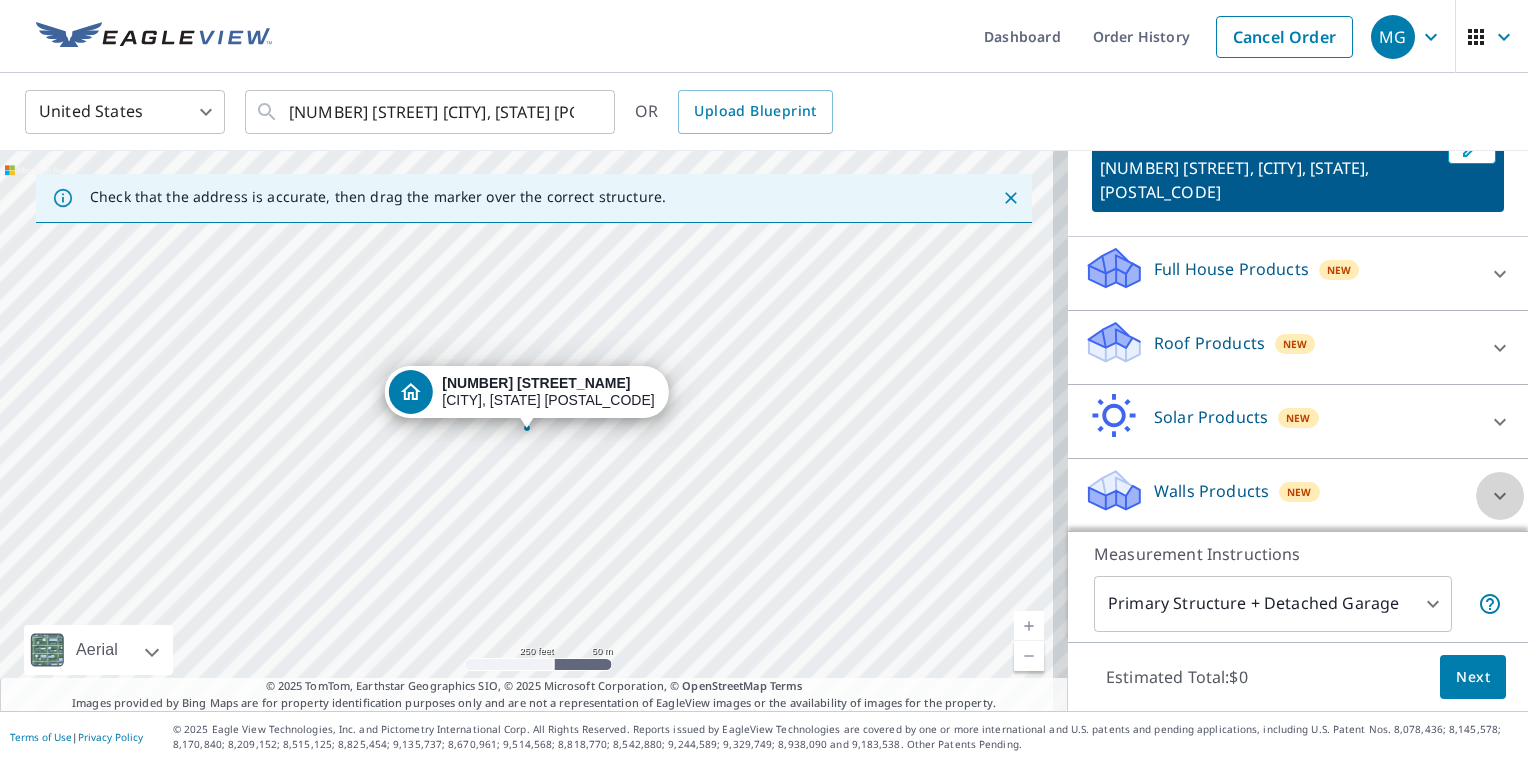 click 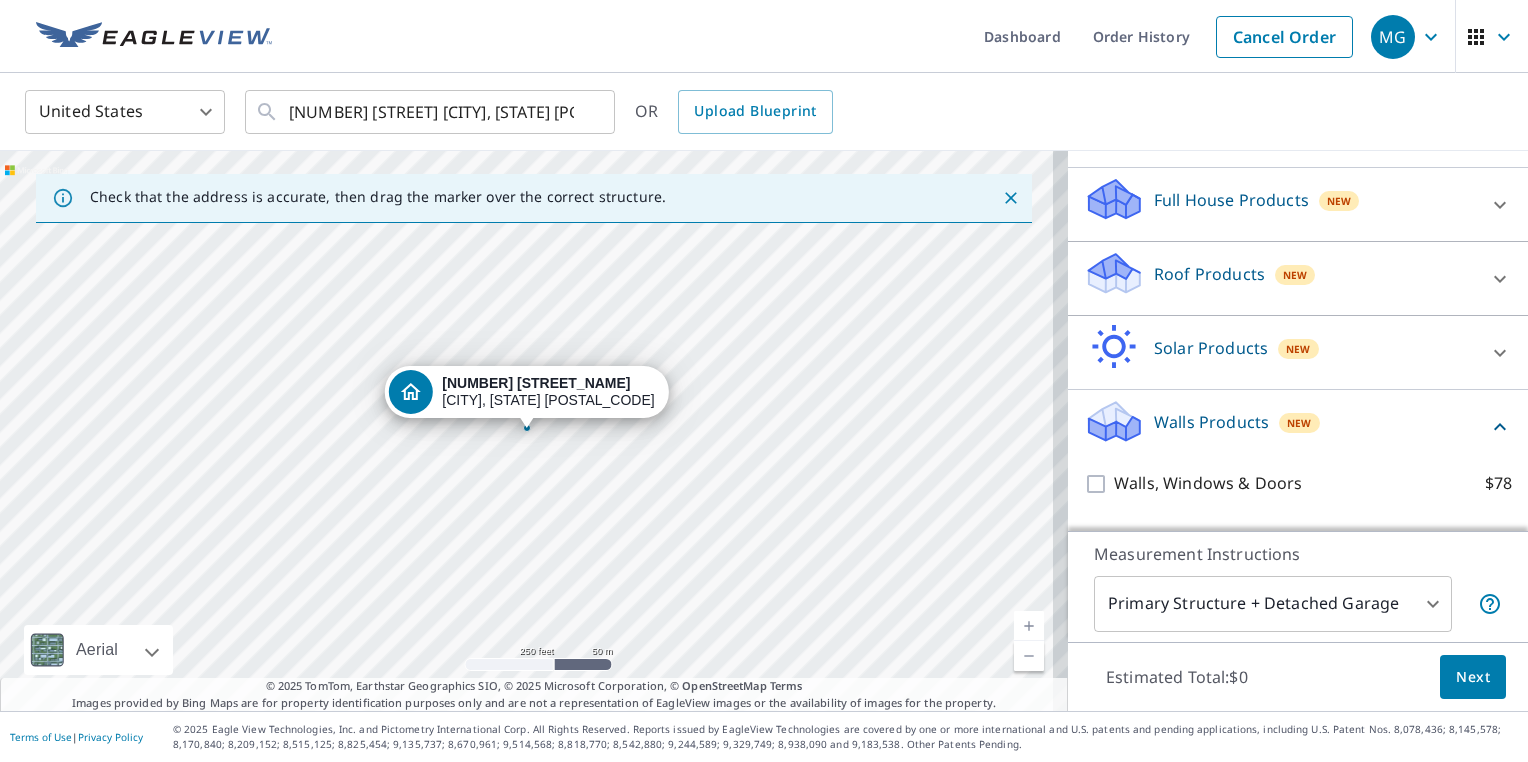 scroll, scrollTop: 258, scrollLeft: 0, axis: vertical 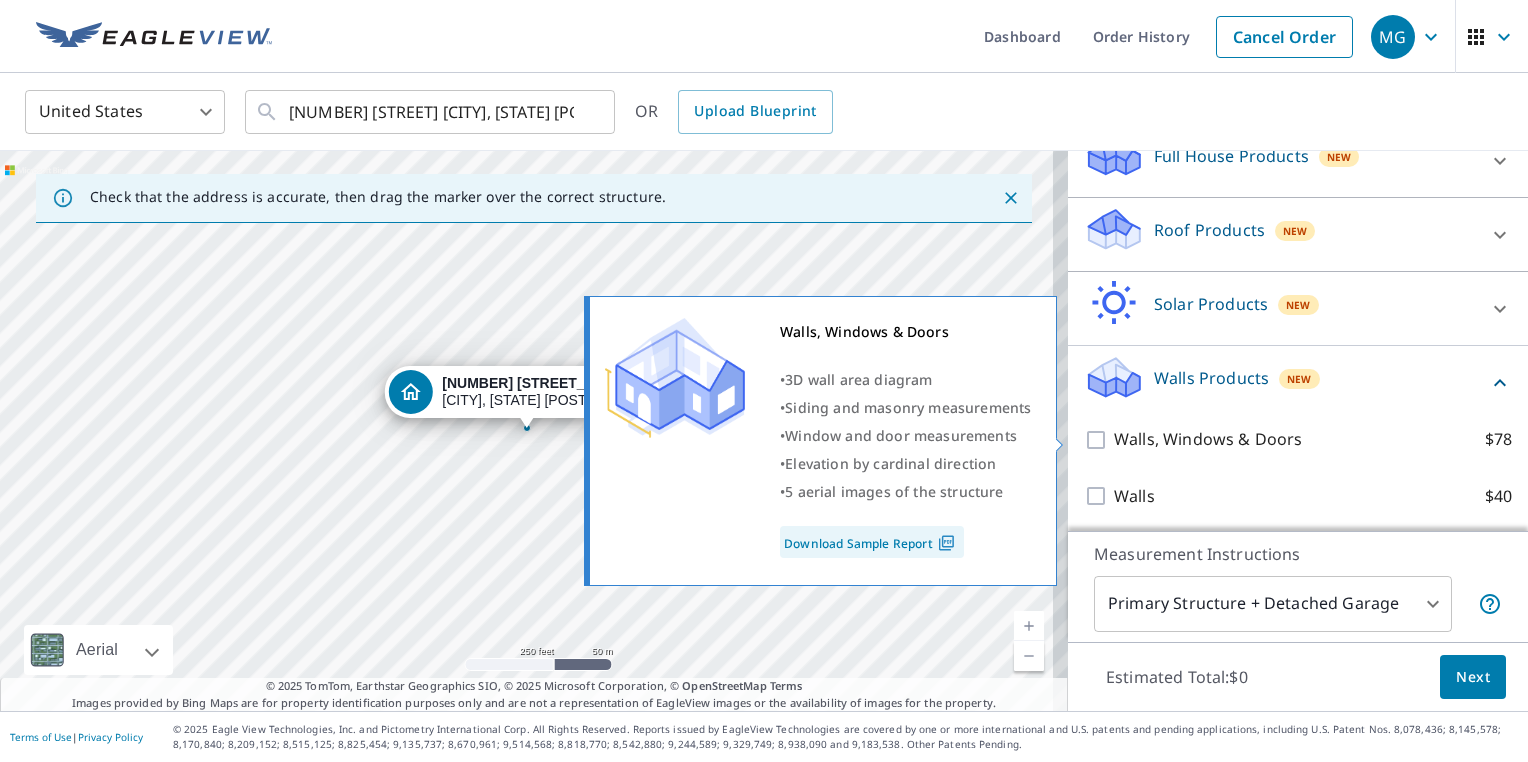 click on "Walls, Windows & Doors $78" at bounding box center [1099, 440] 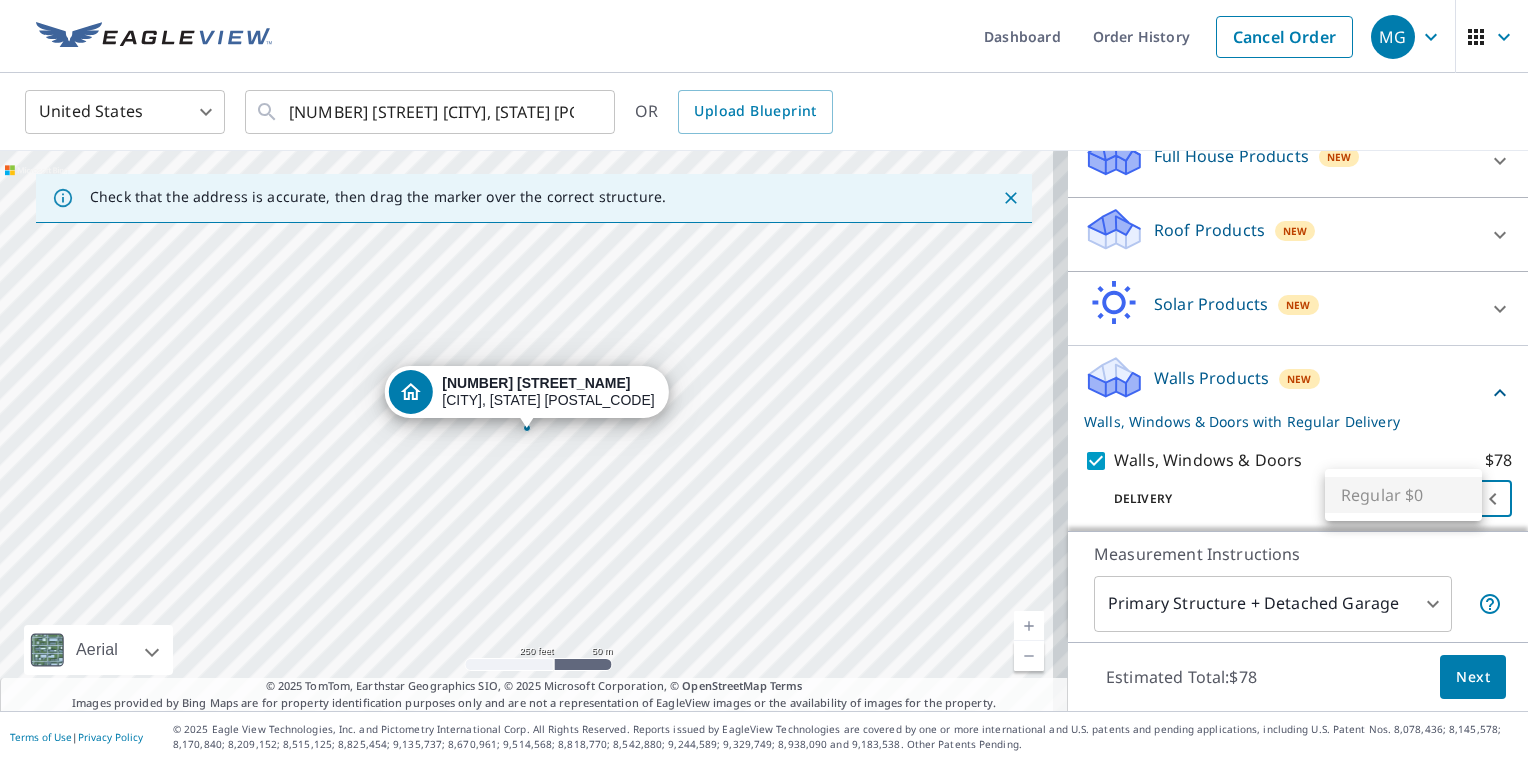 click on "MG MG
Dashboard Order History Cancel Order MG United States US ​ 189 Christiana St North Tonawanda, NY 14120 ​ OR Upload Blueprint Check that the address is accurate, then drag the marker over the correct structure. 189 Christiana St North Tonawanda, NY 14120 Aerial Road A standard road map Aerial A detailed look from above Labels Labels 250 feet 50 m © 2025 TomTom, © Vexcel Imaging, © 2025 Microsoft Corporation,  © OpenStreetMap Terms © 2025 TomTom, Earthstar Geographics SIO, © 2025 Microsoft Corporation, ©   OpenStreetMap   Terms Images provided by Bing Maps are for property identification purposes only and are not a representation of EagleView images or the availability of images for the property. PROPERTY TYPE Residential Commercial Multi-Family This is a complex BUILDING ID 189 Christiana St, North Tonawanda, NY, 14120 Full House Products New Full House™ $105 Roof Products New Premium $32.75 - $87 QuickSquares™ $18 Gutter $13.75 Bid Perfect™ $18 Solar Products New $63.25 $79 $30 8" at bounding box center (764, 381) 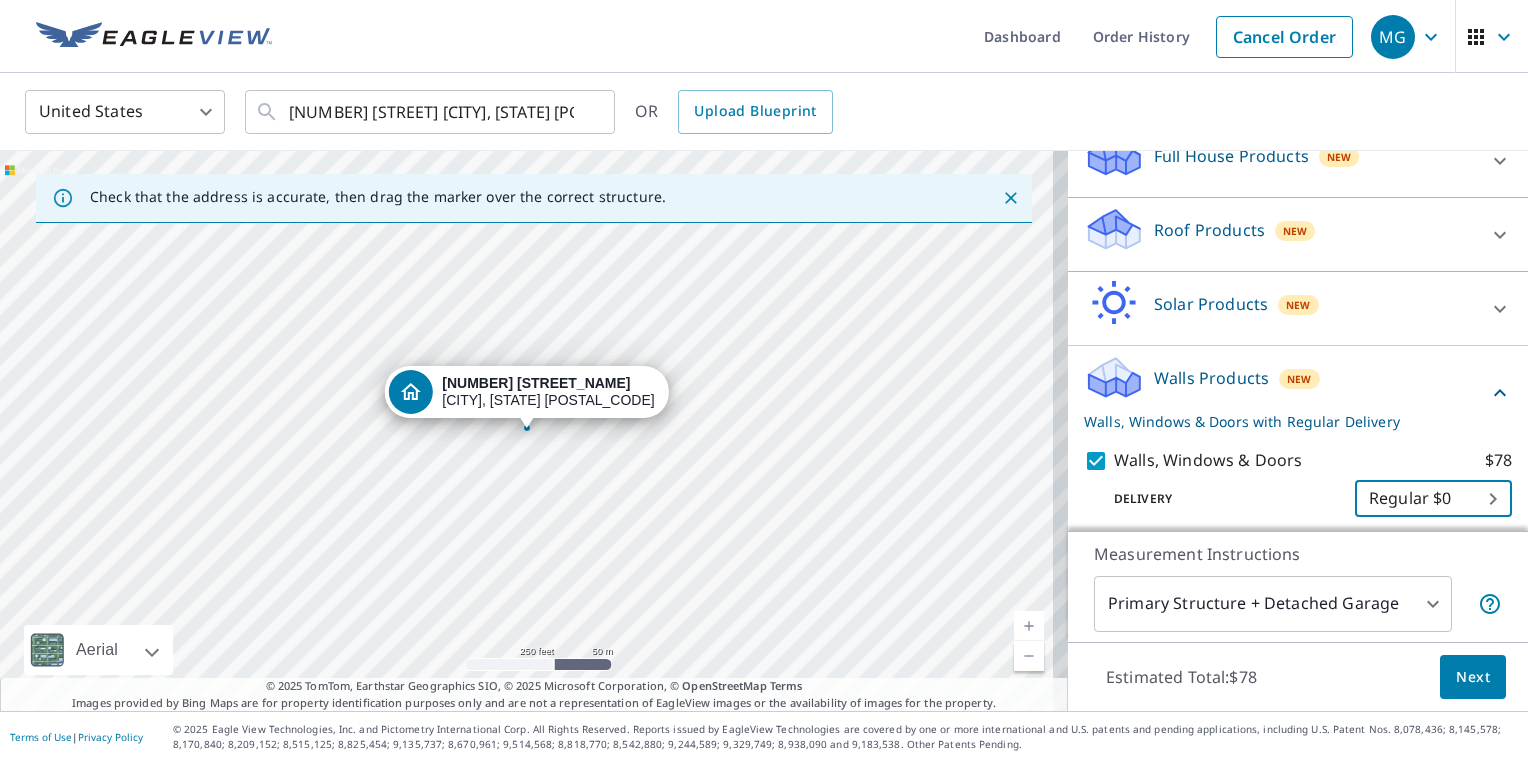 click on "MG MG
Dashboard Order History Cancel Order MG United States US ​ 189 Christiana St North Tonawanda, NY 14120 ​ OR Upload Blueprint Check that the address is accurate, then drag the marker over the correct structure. 189 Christiana St North Tonawanda, NY 14120 Aerial Road A standard road map Aerial A detailed look from above Labels Labels 250 feet 50 m © 2025 TomTom, © Vexcel Imaging, © 2025 Microsoft Corporation,  © OpenStreetMap Terms © 2025 TomTom, Earthstar Geographics SIO, © 2025 Microsoft Corporation, ©   OpenStreetMap   Terms Images provided by Bing Maps are for property identification purposes only and are not a representation of EagleView images or the availability of images for the property. PROPERTY TYPE Residential Commercial Multi-Family This is a complex BUILDING ID 189 Christiana St, North Tonawanda, NY, 14120 Full House Products New Full House™ $105 Roof Products New Premium $32.75 - $87 QuickSquares™ $18 Gutter $13.75 Bid Perfect™ $18 Solar Products New $63.25 $79 $30 8" at bounding box center (764, 381) 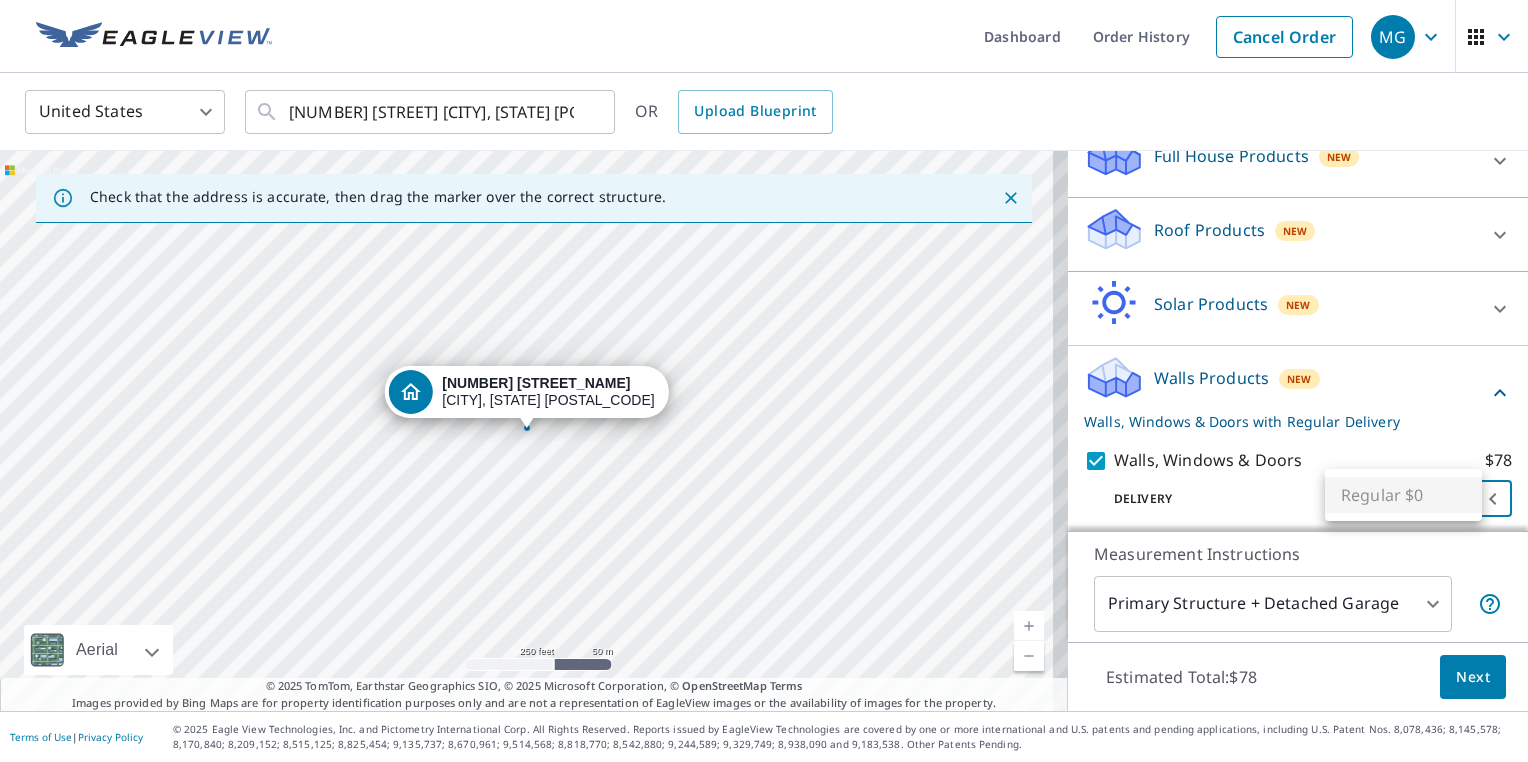 click at bounding box center (764, 381) 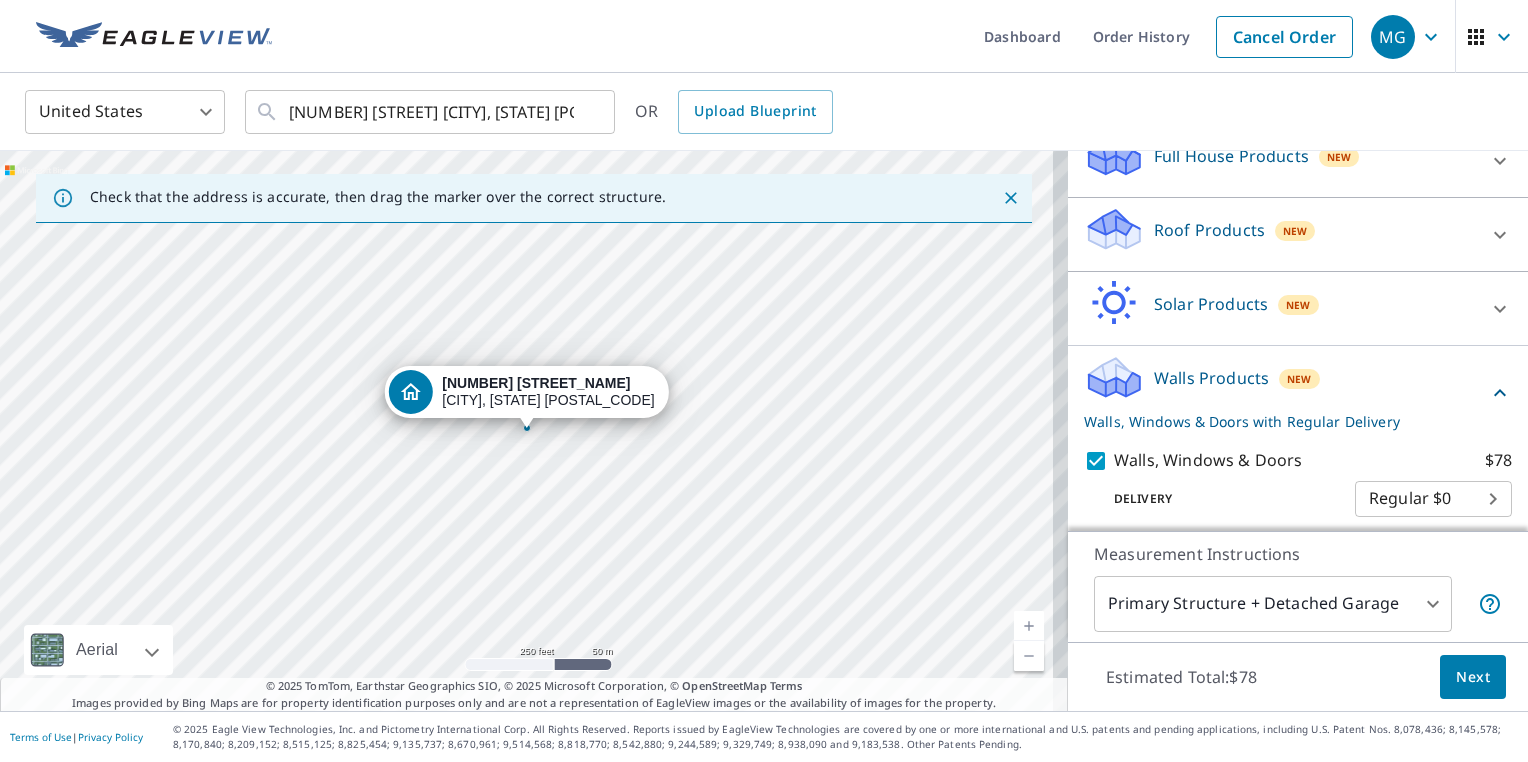 click on "Regular $0" at bounding box center (764, 381) 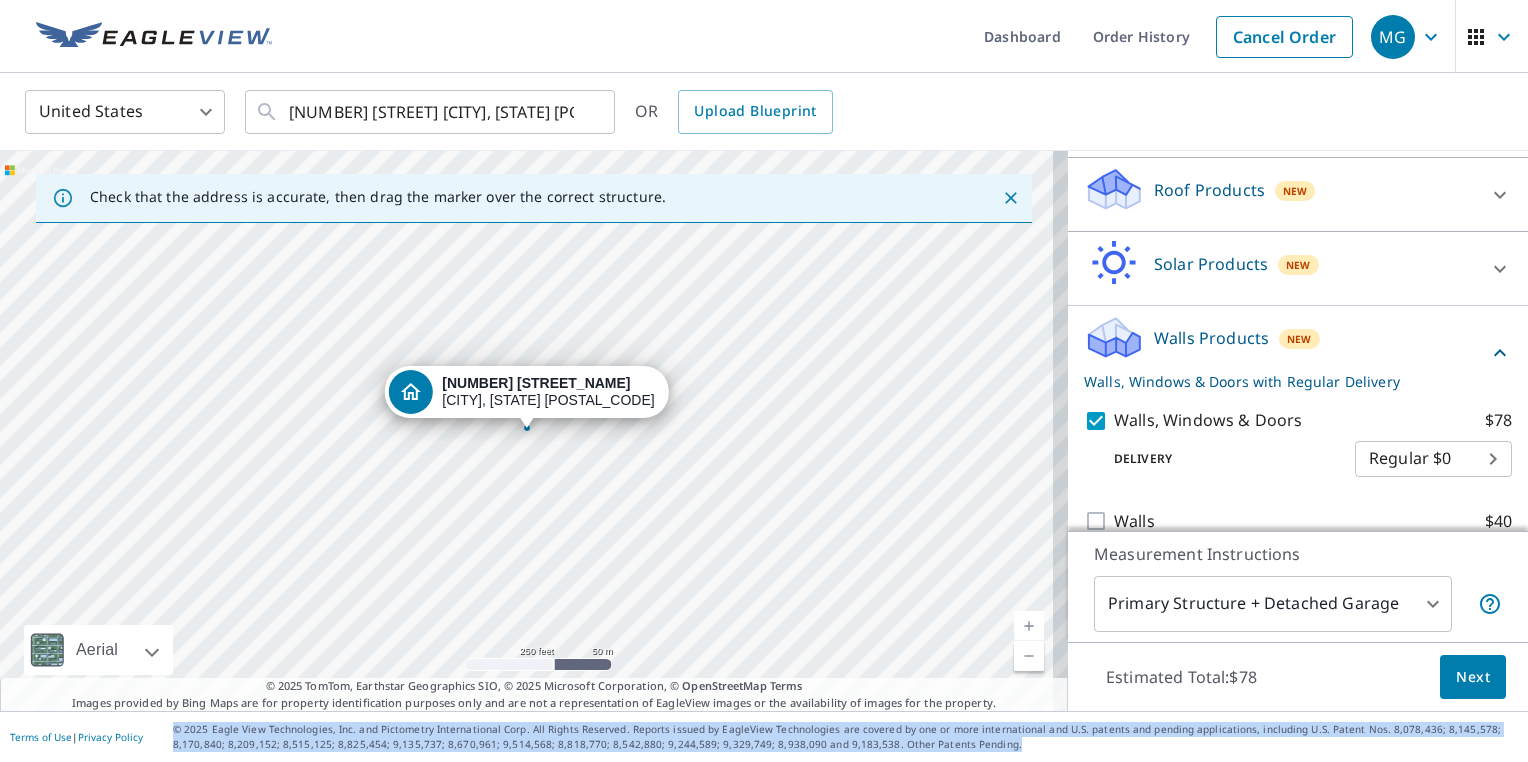 scroll, scrollTop: 323, scrollLeft: 0, axis: vertical 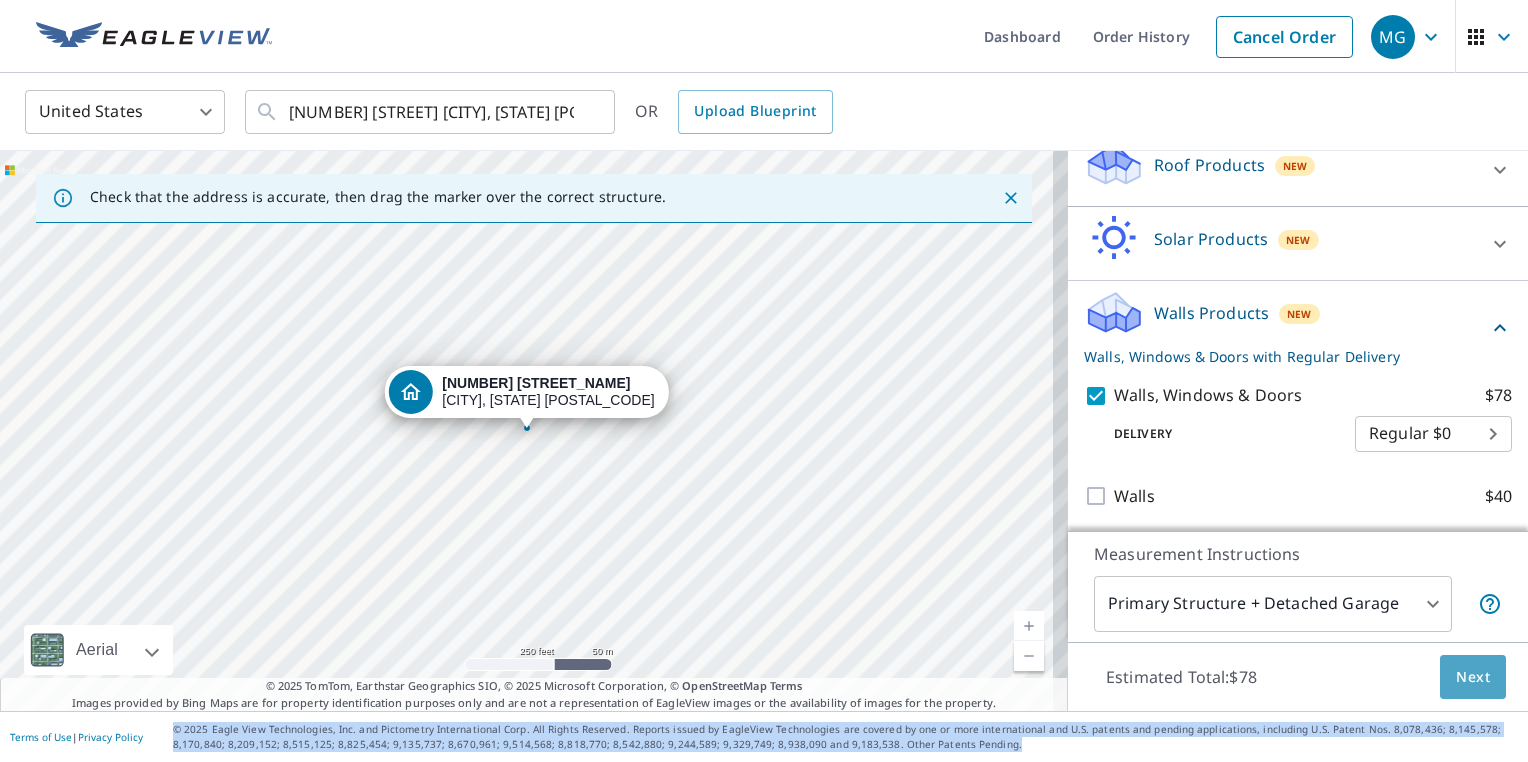 click on "Next" at bounding box center (1473, 677) 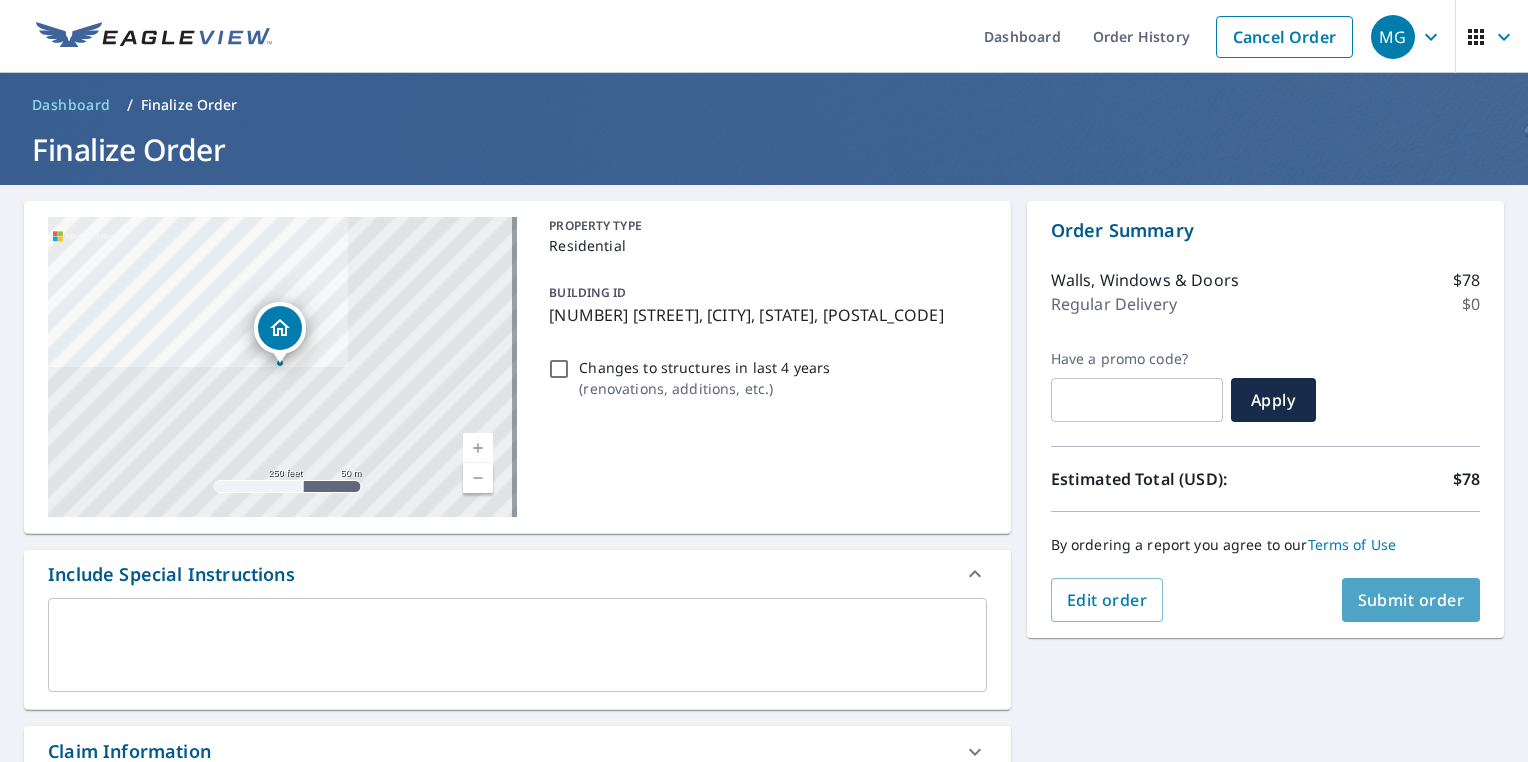 click on "Submit order" at bounding box center (1411, 600) 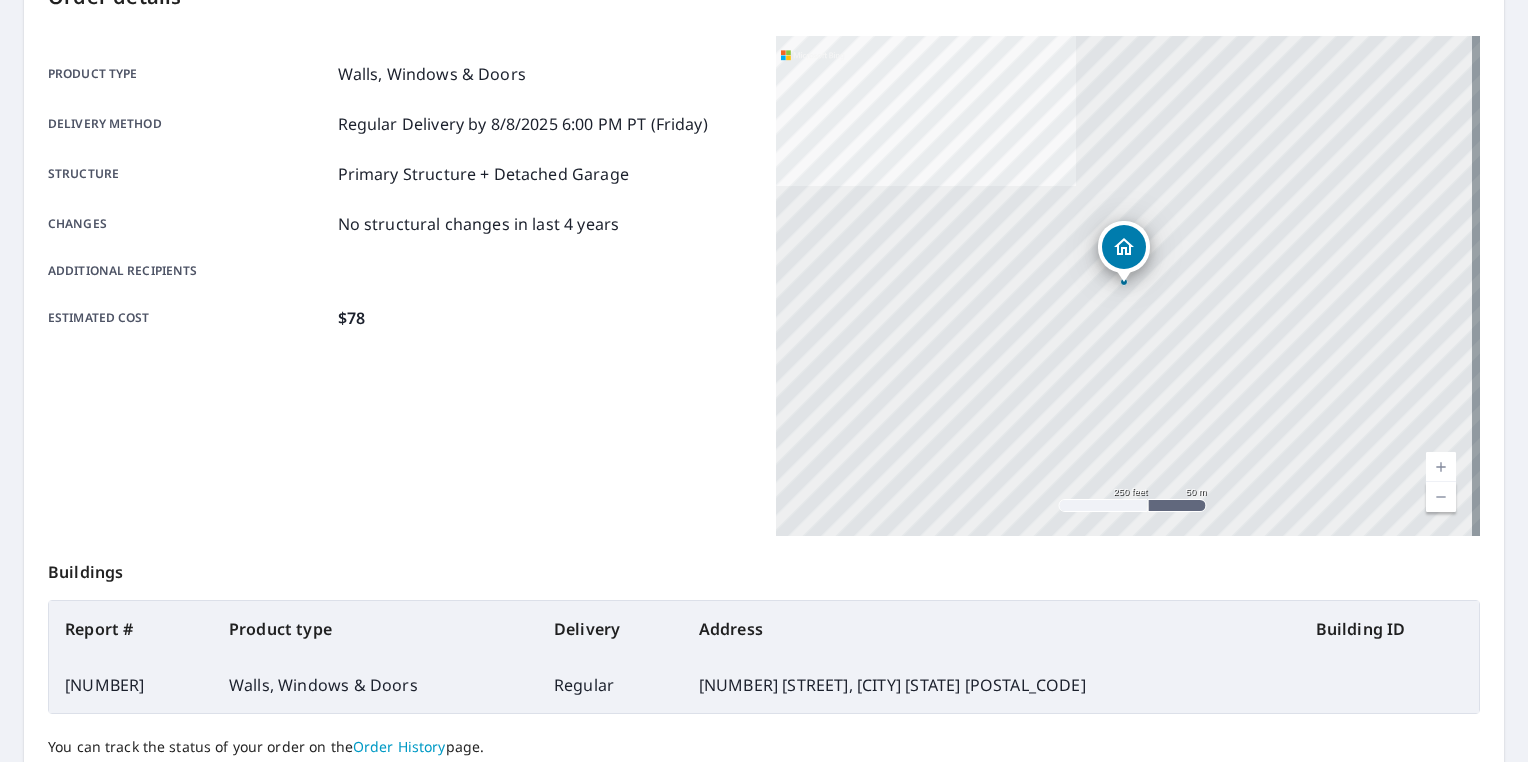 scroll, scrollTop: 0, scrollLeft: 0, axis: both 